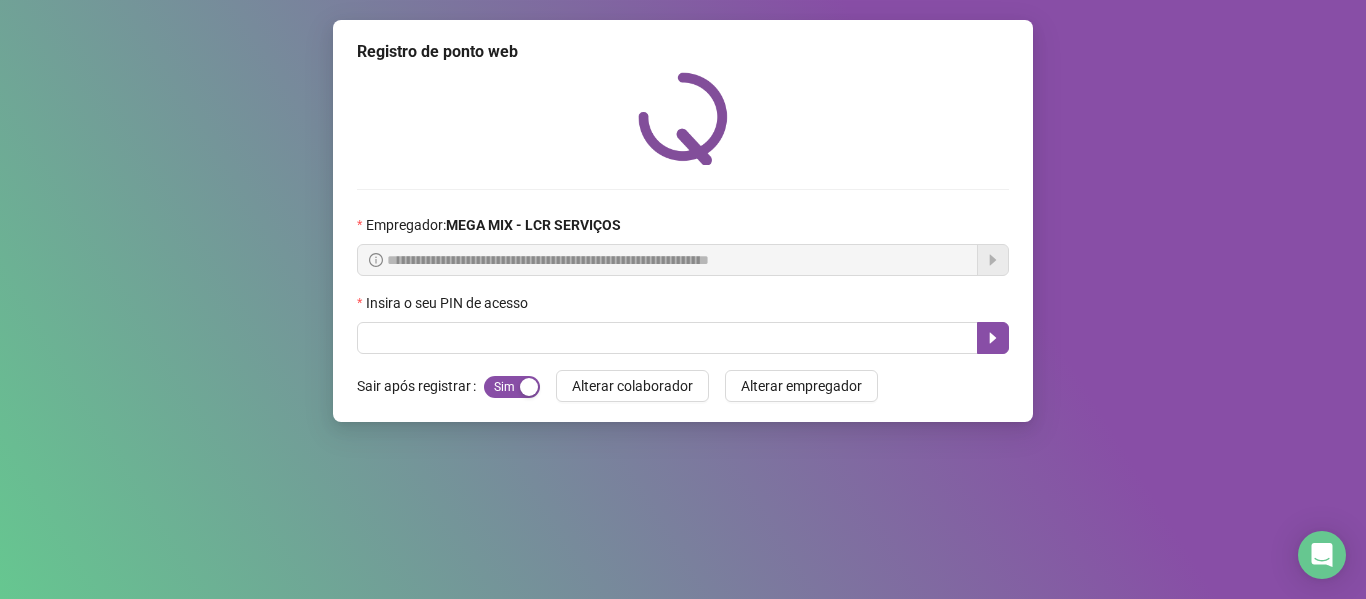 scroll, scrollTop: 0, scrollLeft: 0, axis: both 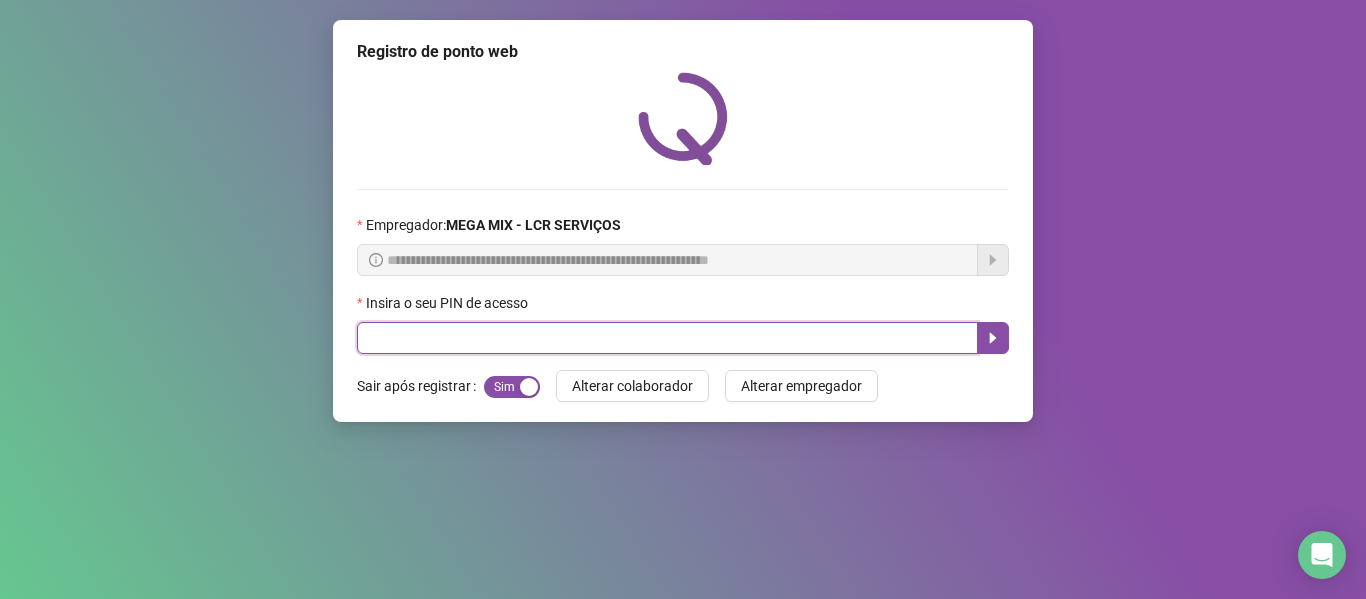 click at bounding box center [667, 338] 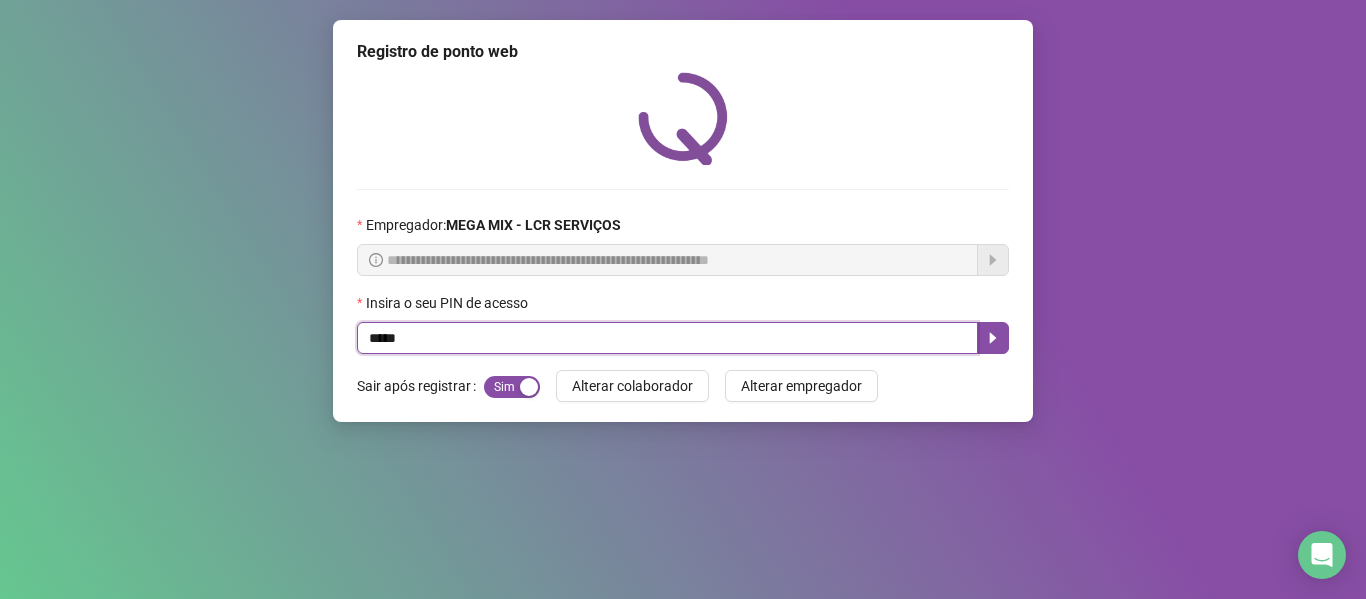 type on "*****" 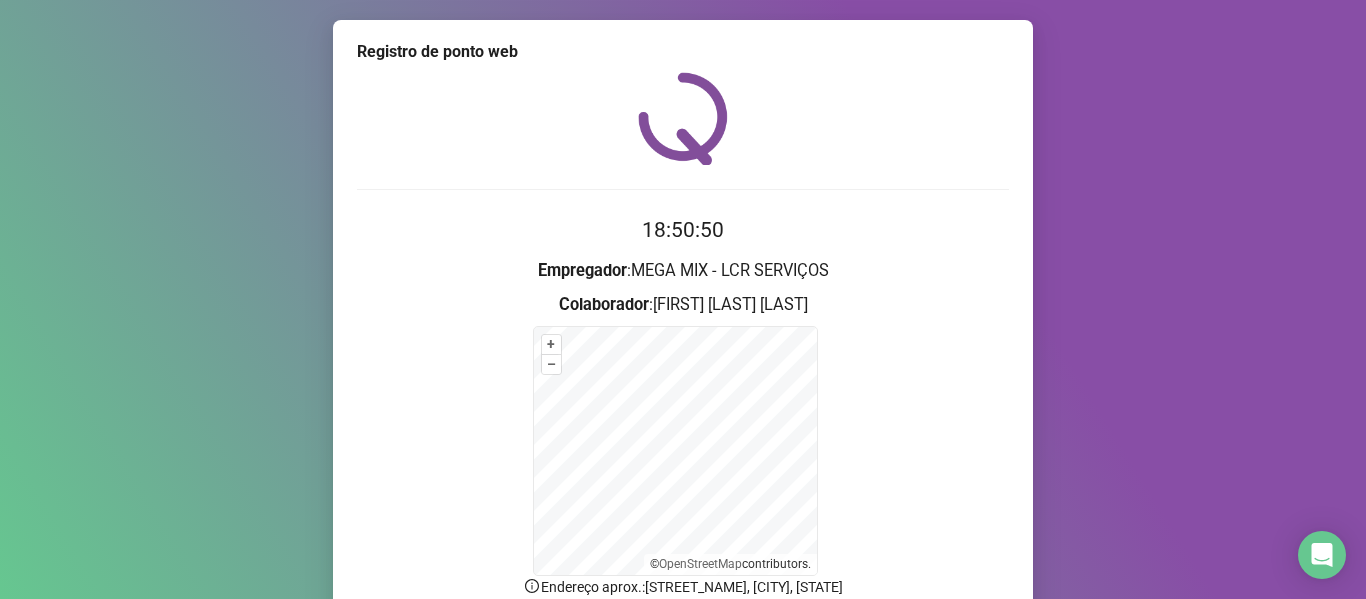 scroll, scrollTop: 176, scrollLeft: 0, axis: vertical 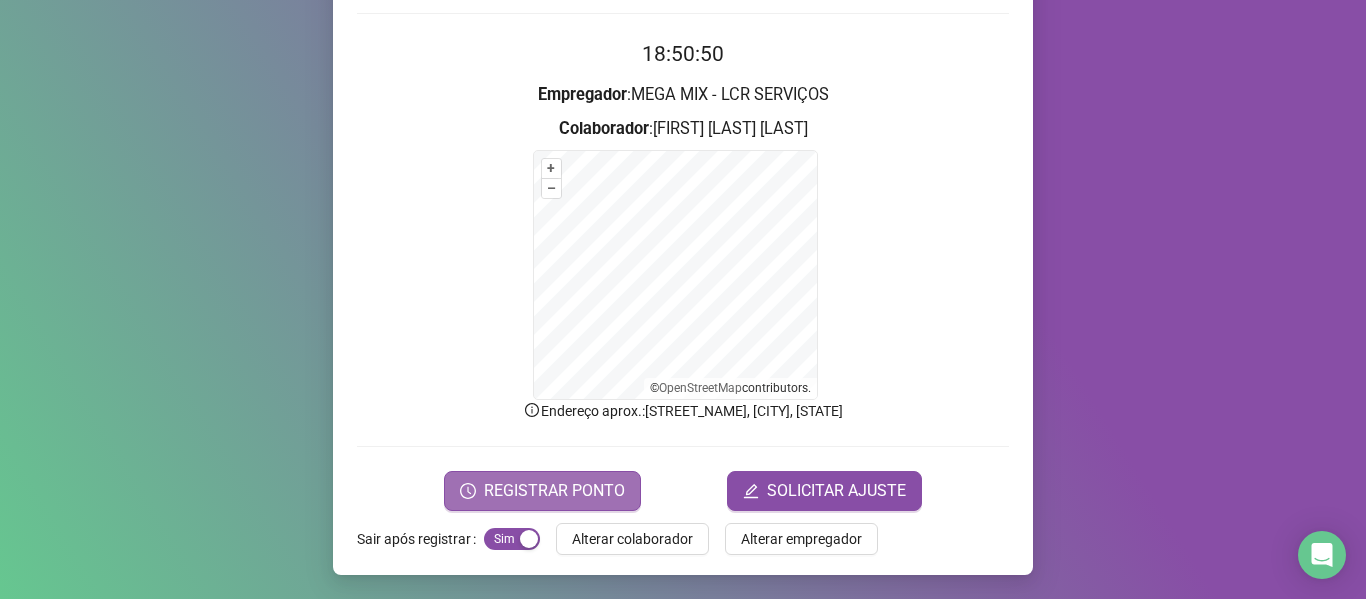 click on "REGISTRAR PONTO" at bounding box center (554, 491) 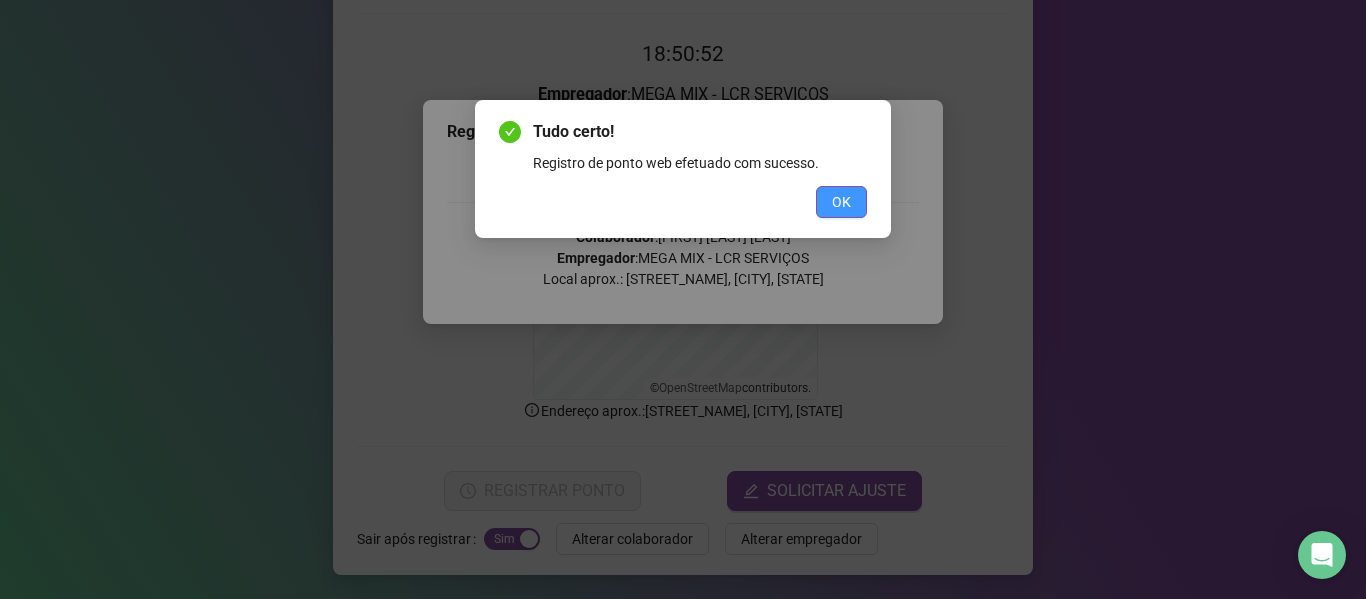 click on "OK" at bounding box center [841, 202] 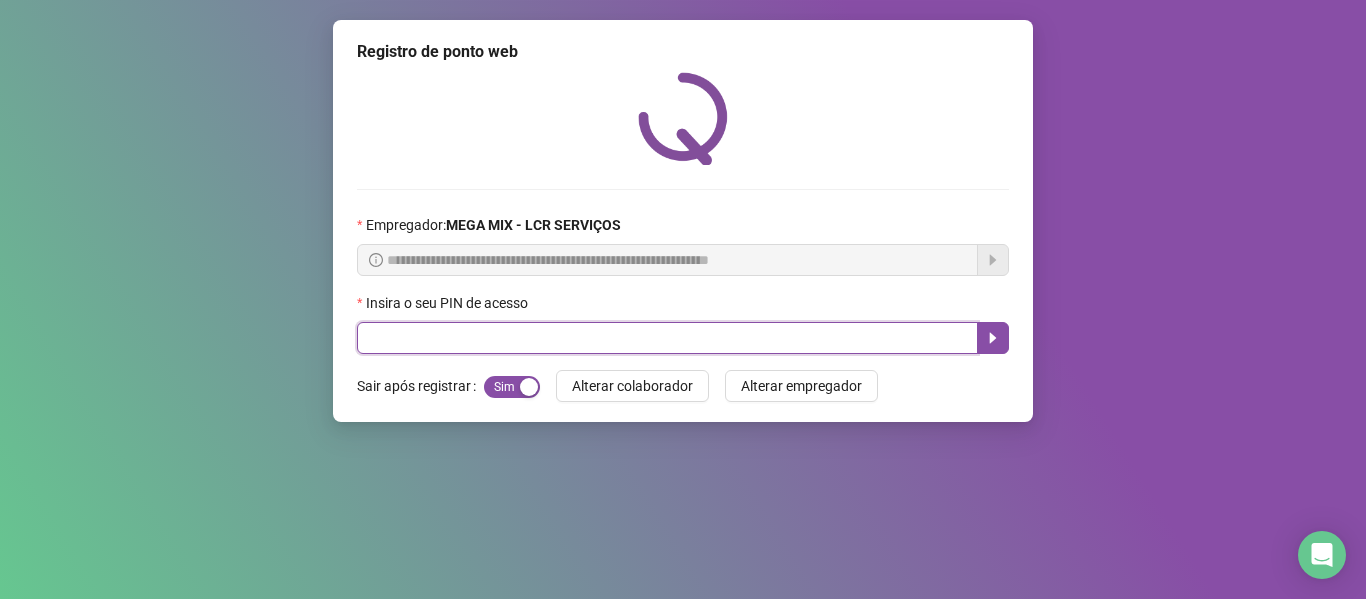 click at bounding box center (667, 338) 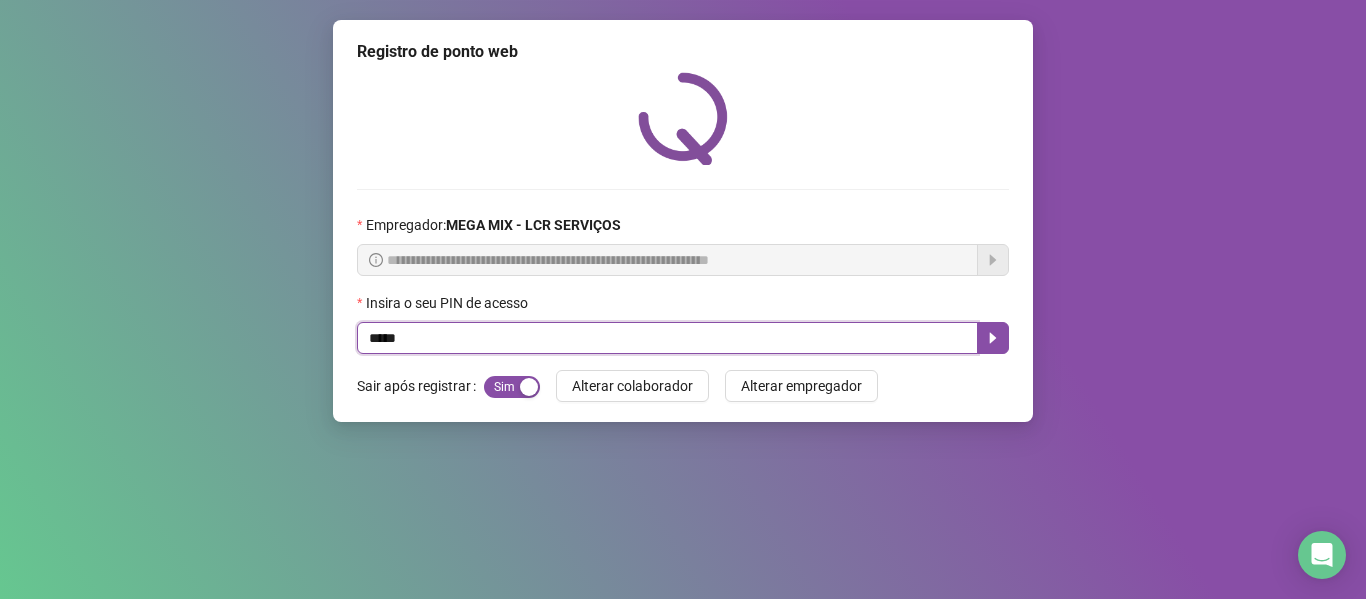 type on "*****" 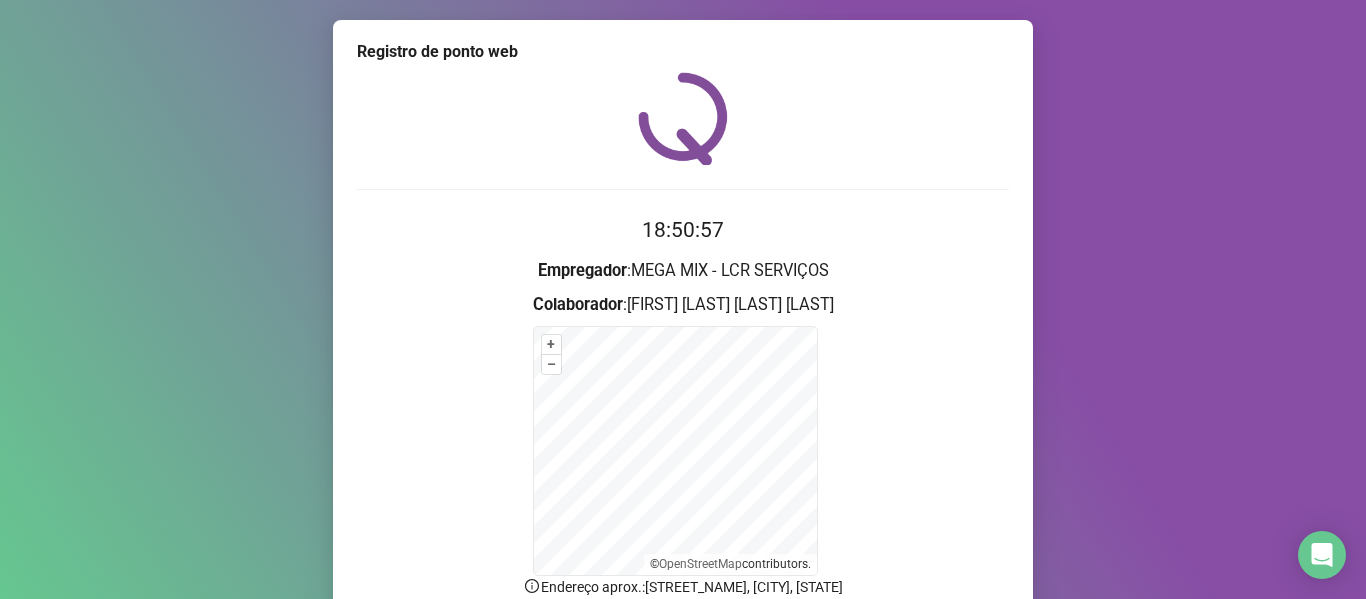 scroll, scrollTop: 100, scrollLeft: 0, axis: vertical 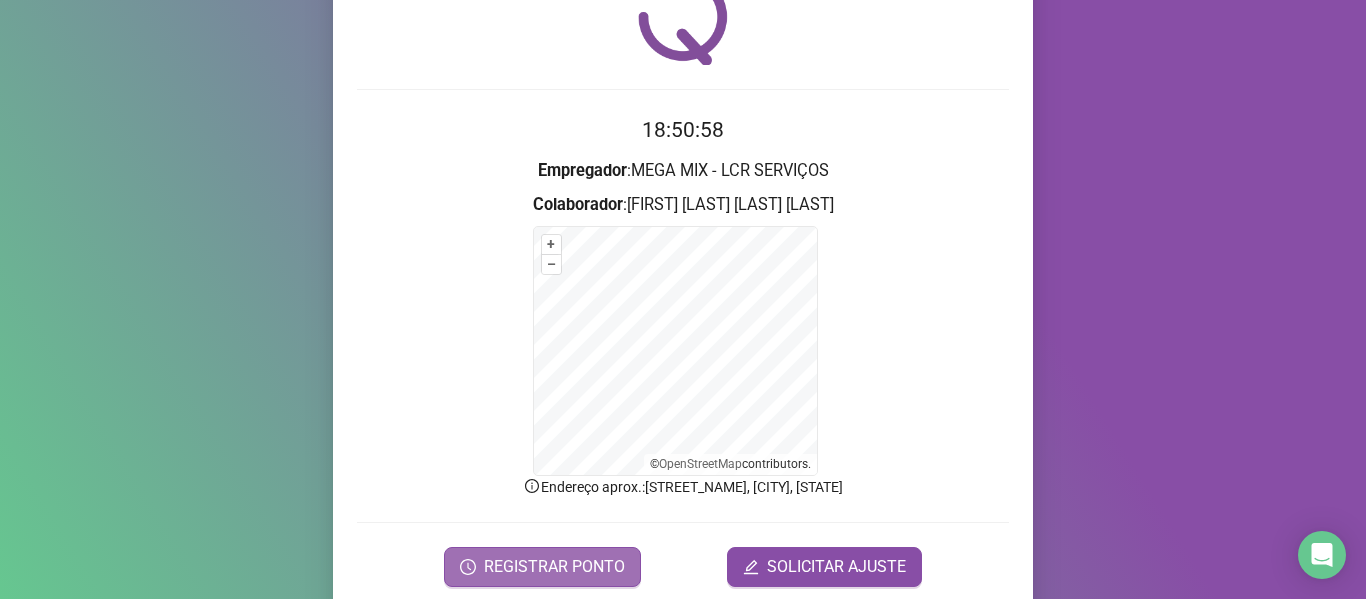 click on "REGISTRAR PONTO" at bounding box center [554, 567] 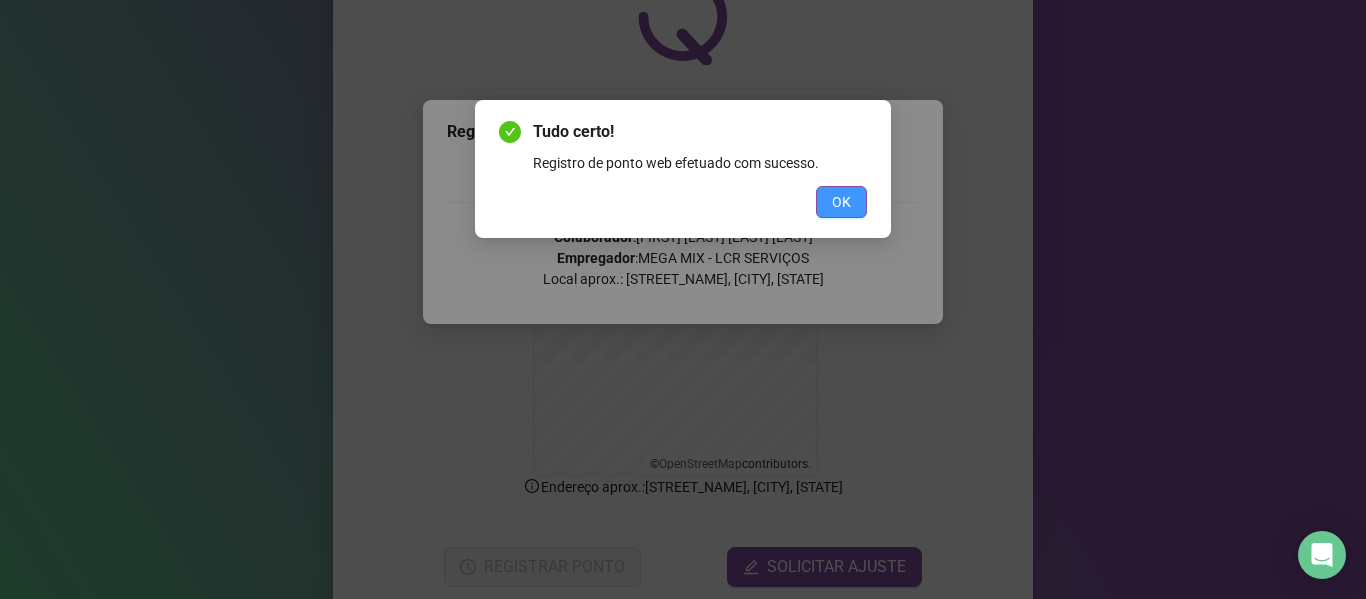 click on "OK" at bounding box center (841, 202) 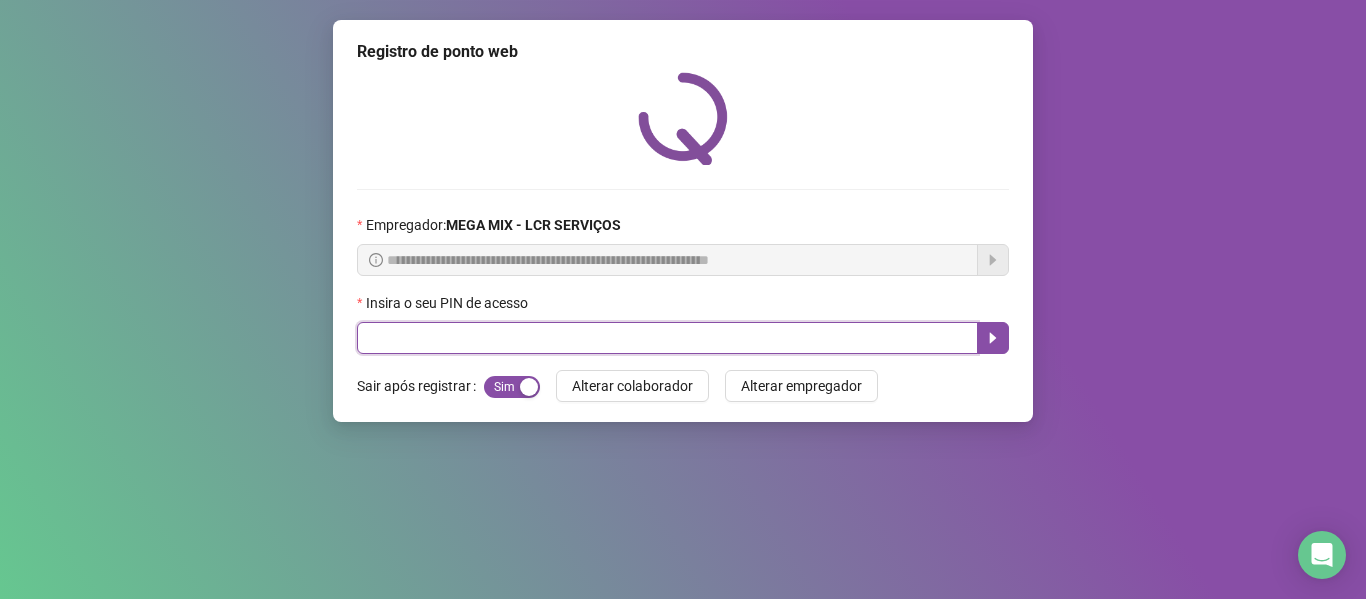 click at bounding box center (667, 338) 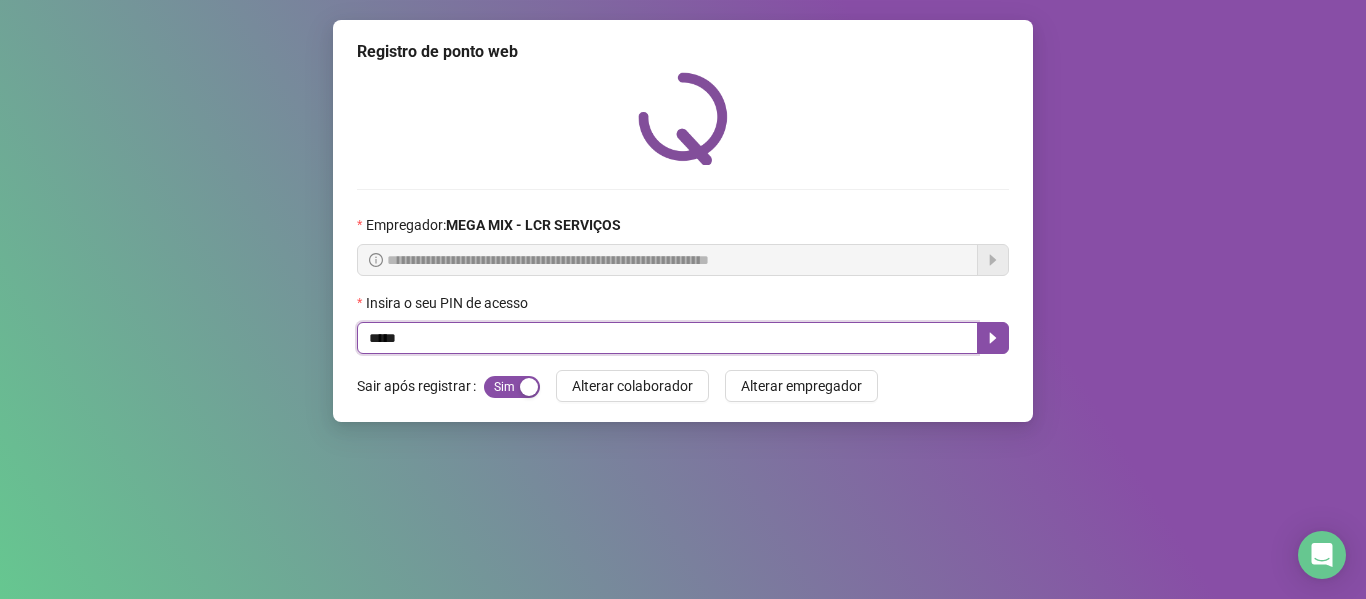 type on "*****" 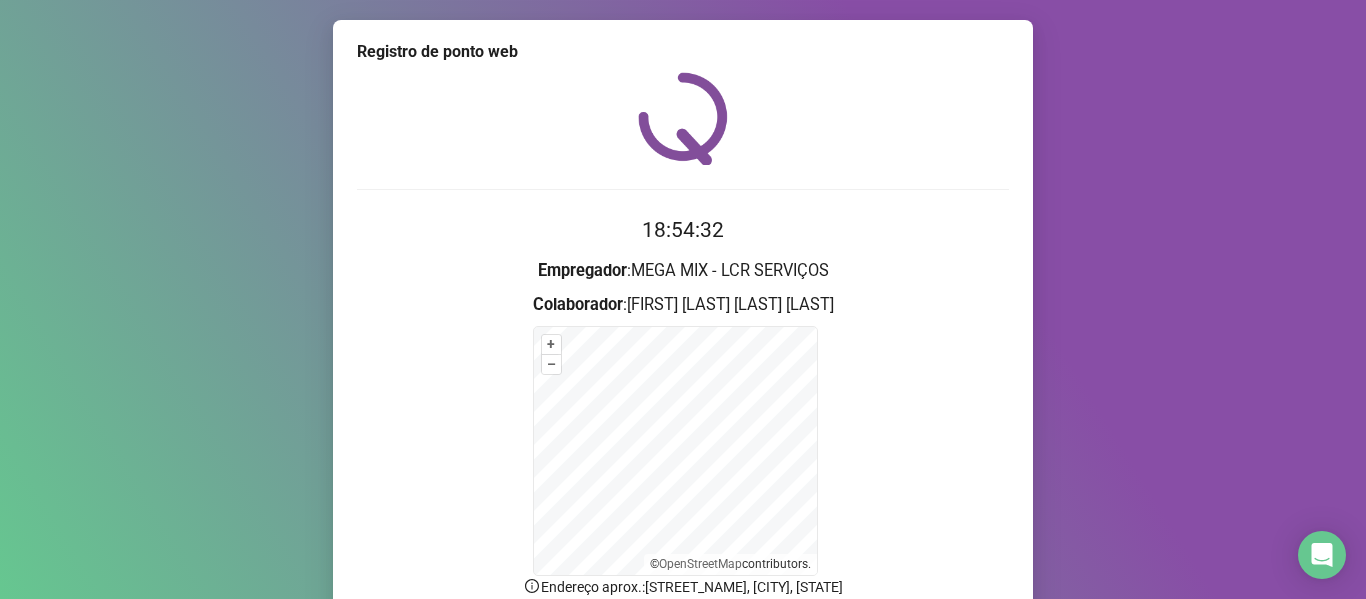 scroll, scrollTop: 176, scrollLeft: 0, axis: vertical 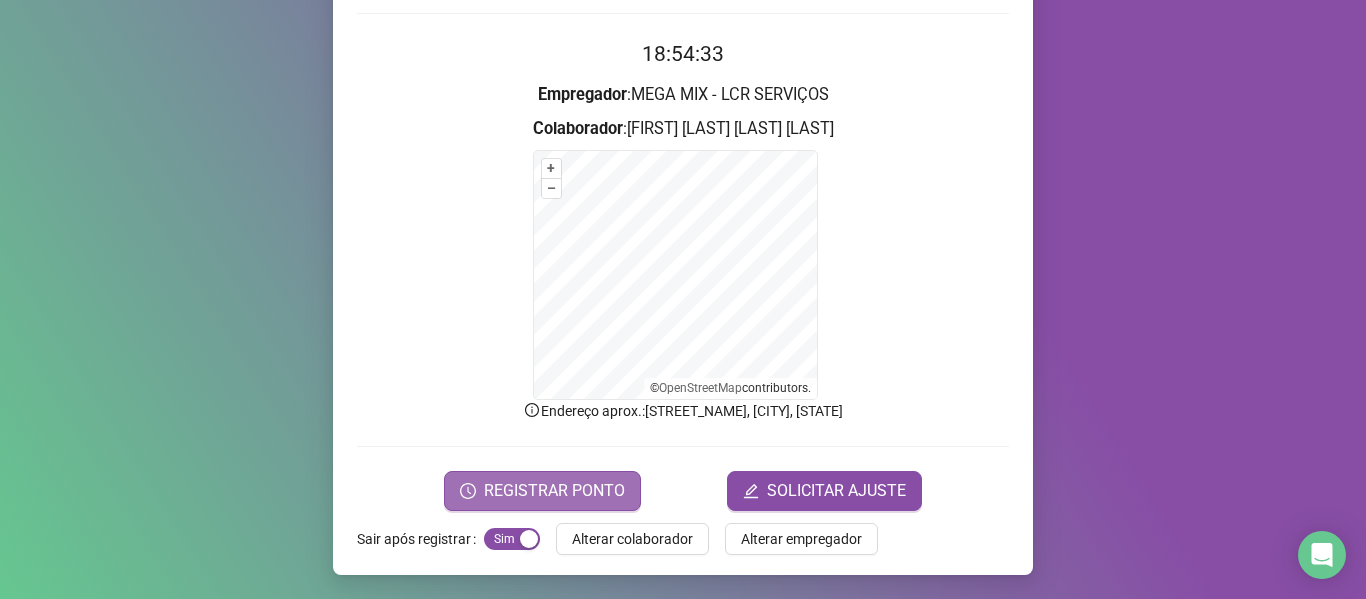 click on "REGISTRAR PONTO" at bounding box center [542, 491] 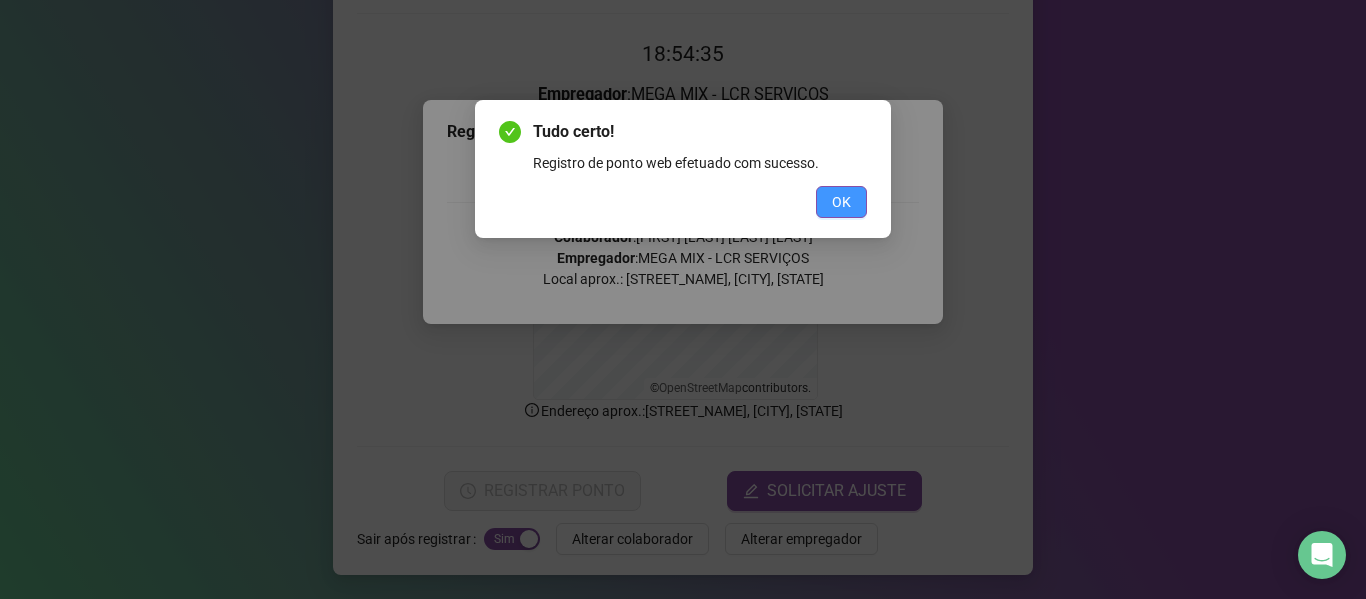 click on "OK" at bounding box center [841, 202] 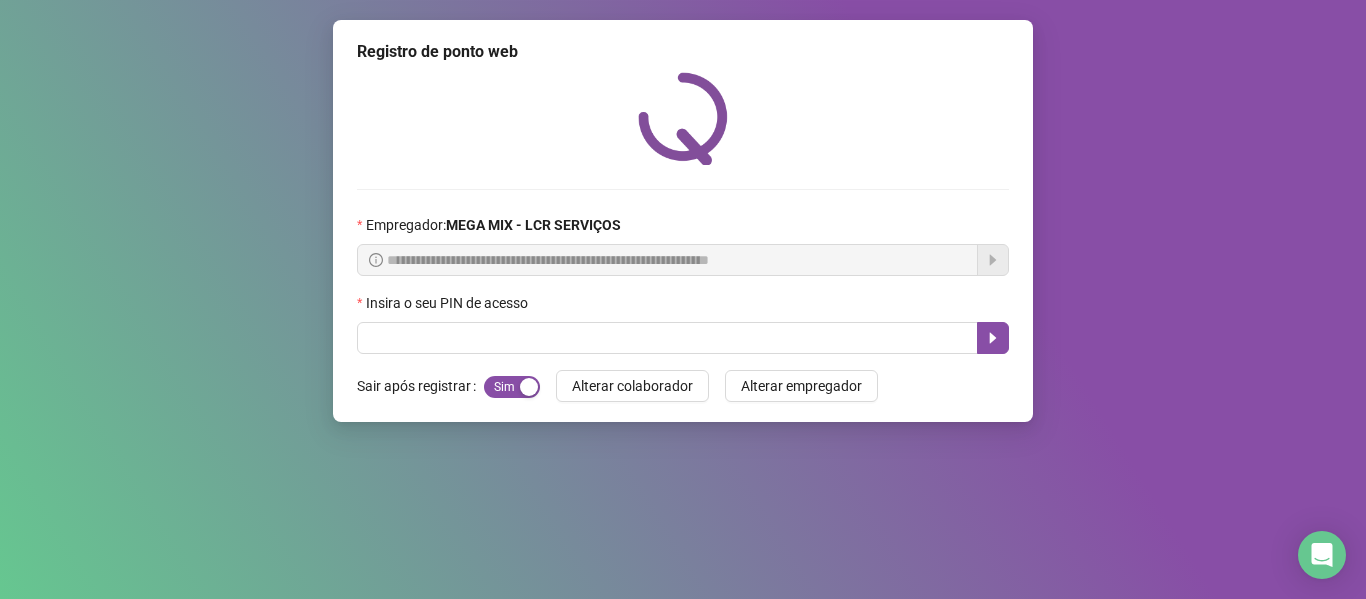 scroll, scrollTop: 0, scrollLeft: 0, axis: both 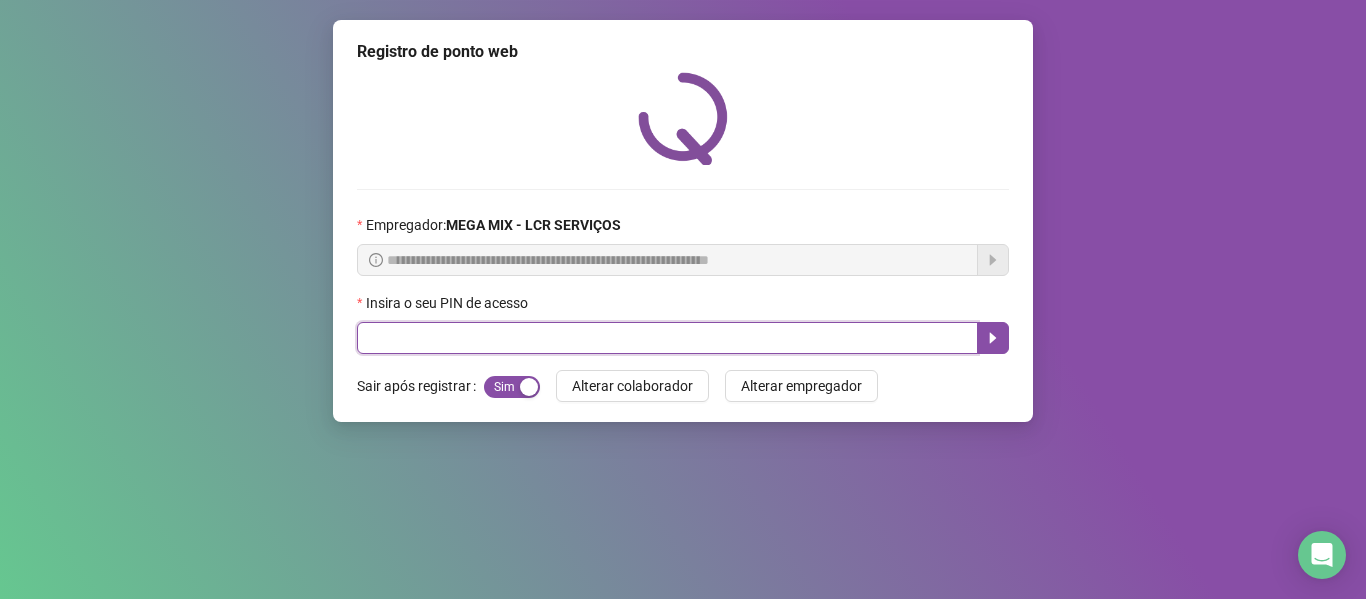 click at bounding box center [667, 338] 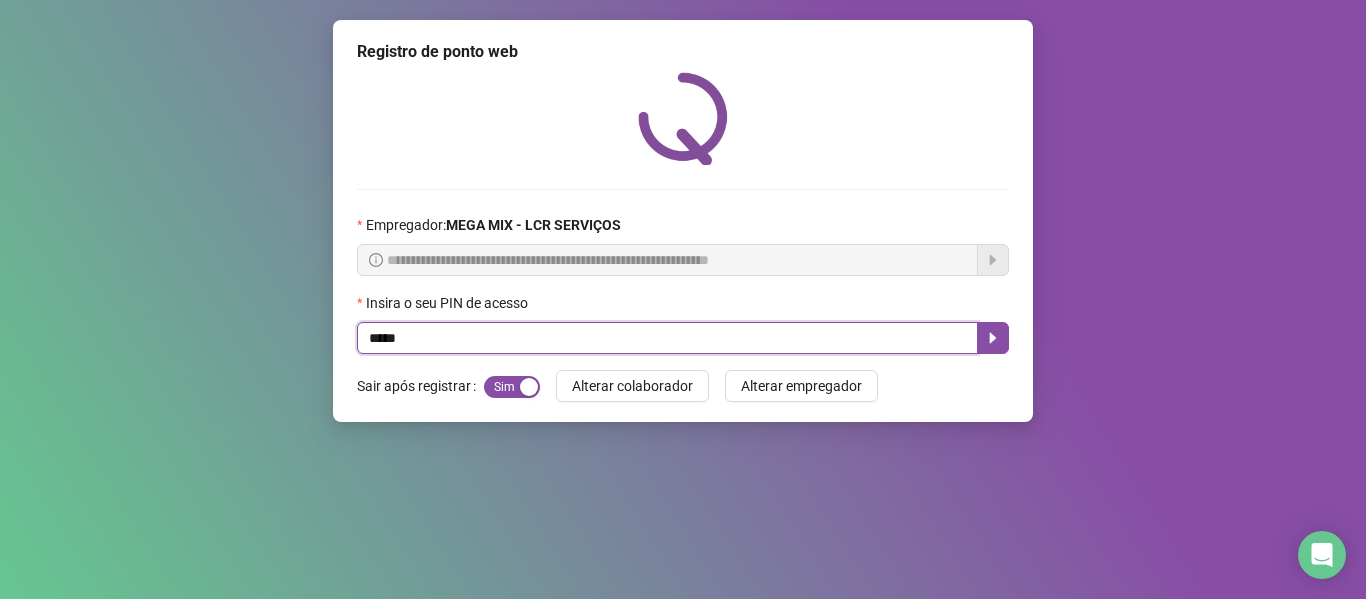 type on "*****" 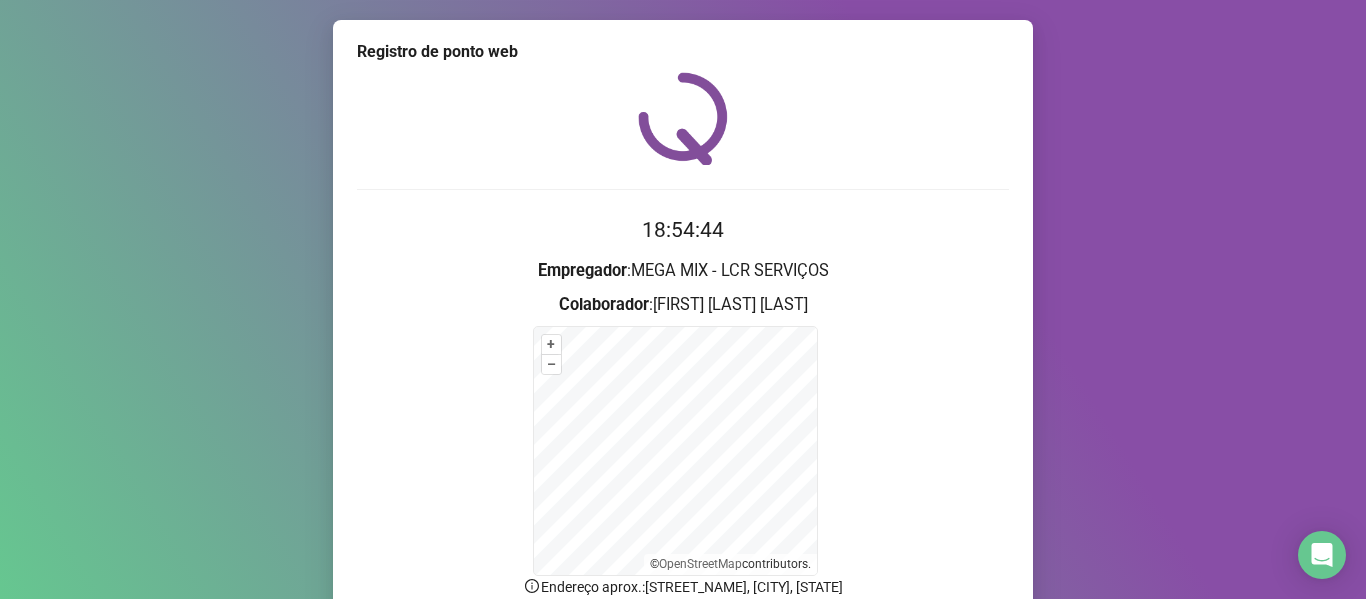 scroll, scrollTop: 176, scrollLeft: 0, axis: vertical 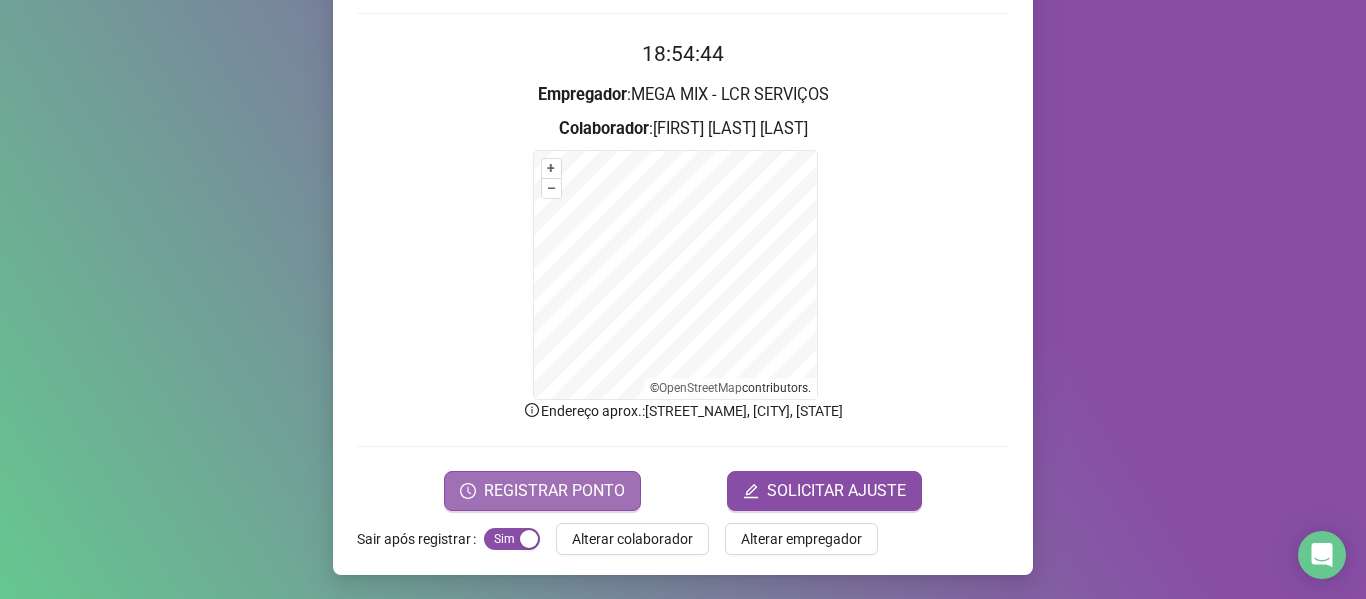 click on "18:54:44 Empregador :  MEGA MIX - LCR SERVIÇOS Colaborador :  [FIRST] [LAST] [LAST]  + – ⇧ › ©  OpenStreetMap  contributors. Endereço aprox. :  [STREET_NAME], [CITY], [STATE] REGISTRAR PONTO SOLICITAR AJUSTE" at bounding box center (683, 274) 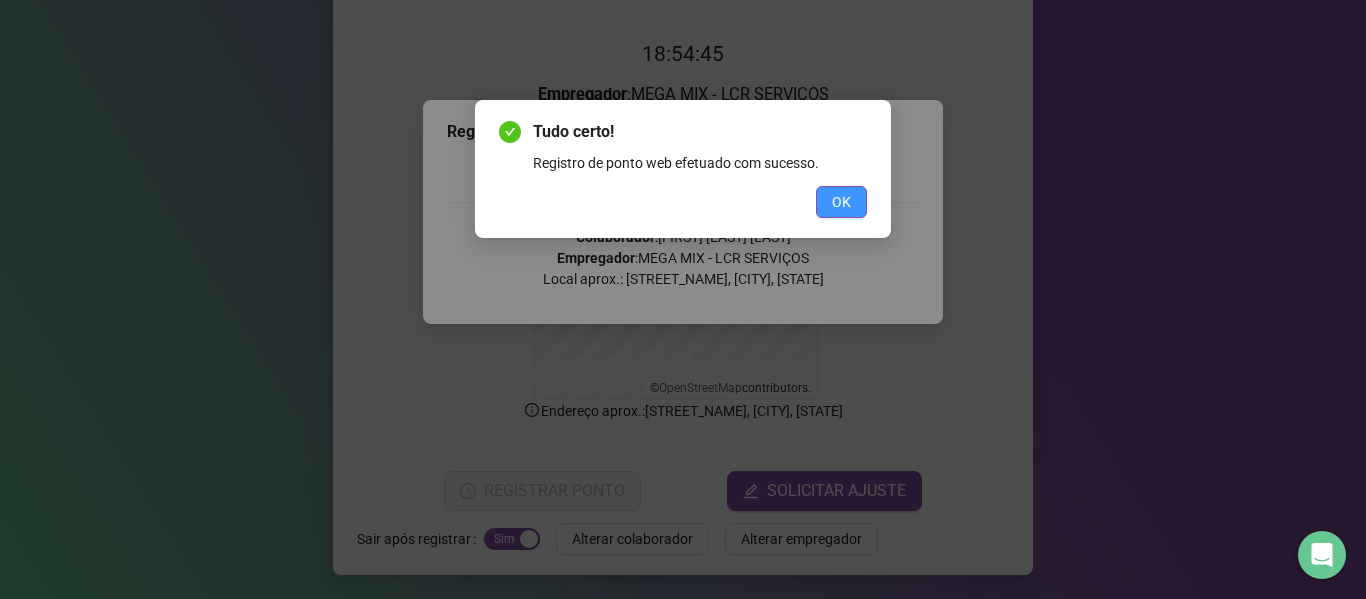 click on "OK" at bounding box center (841, 202) 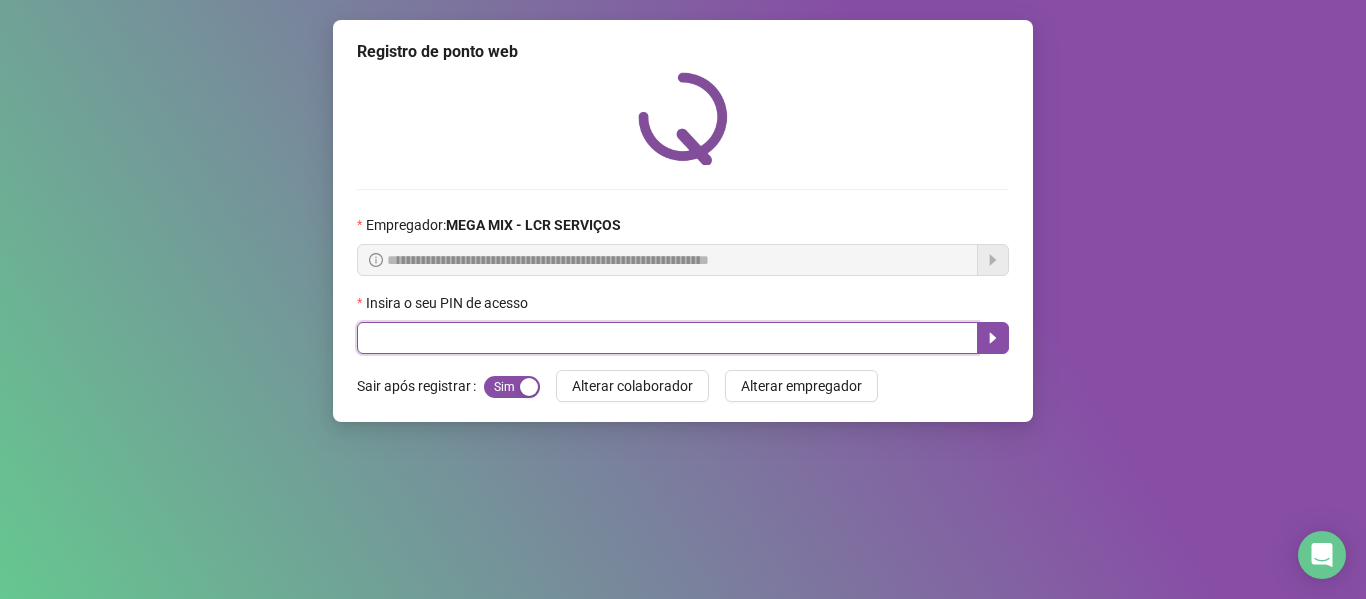 click at bounding box center (667, 338) 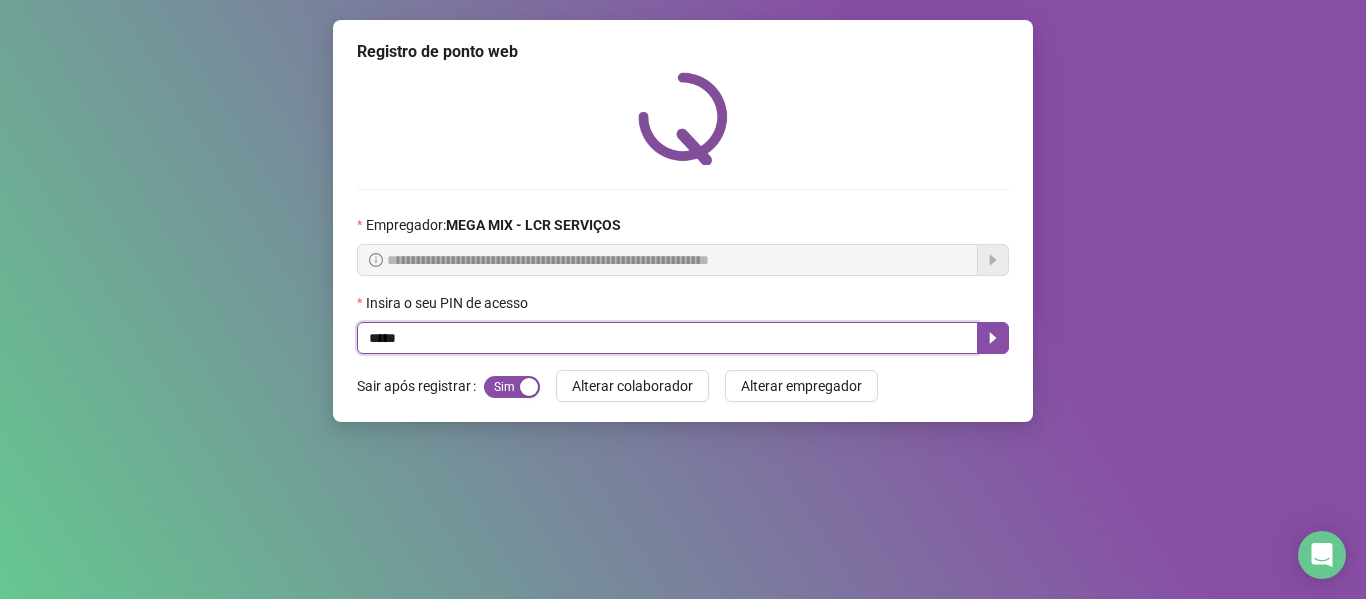 type on "*****" 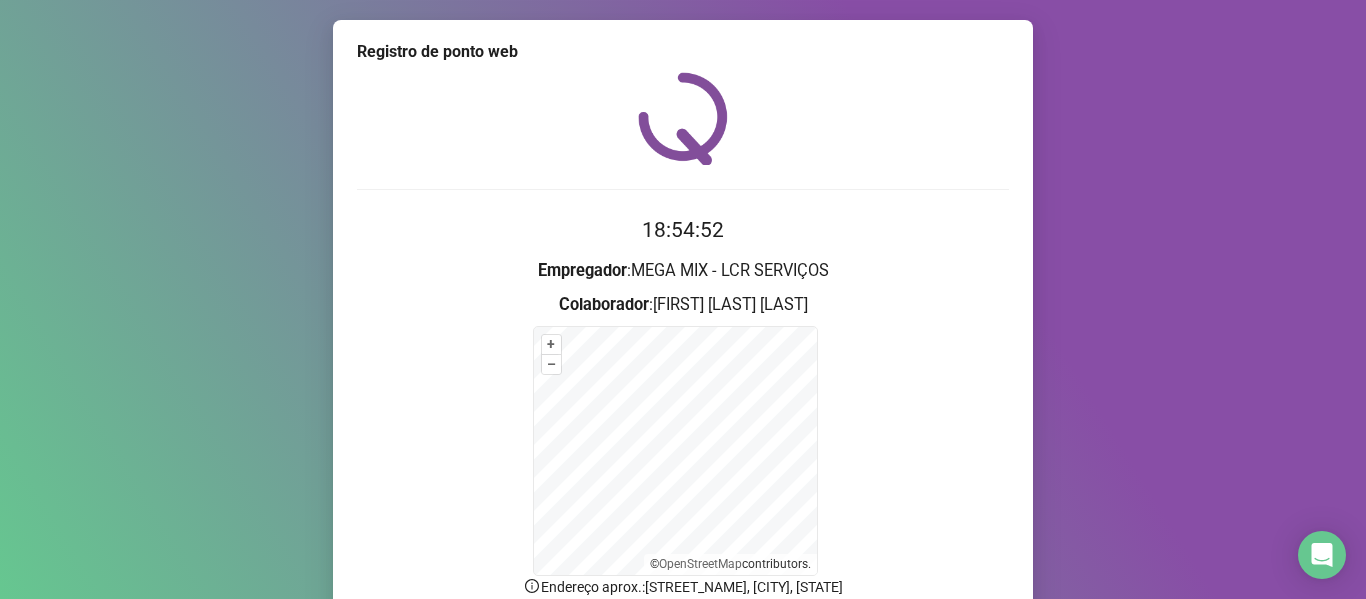 scroll, scrollTop: 176, scrollLeft: 0, axis: vertical 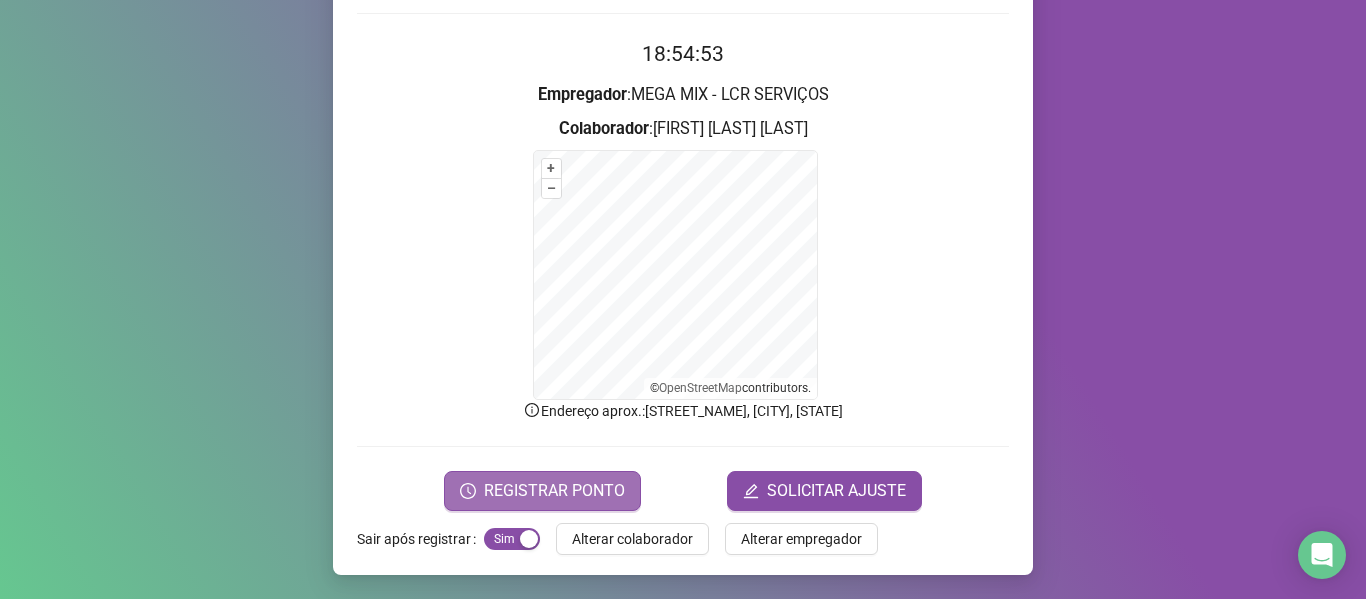 click on "REGISTRAR PONTO" at bounding box center [554, 491] 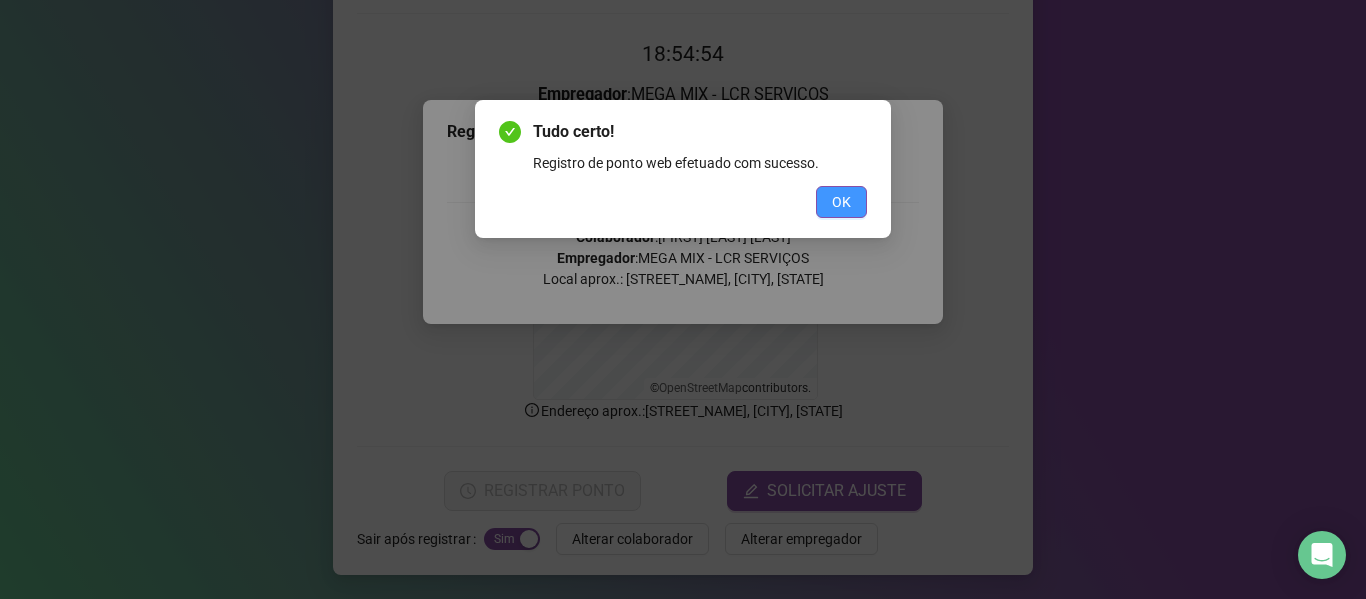 click on "OK" at bounding box center (841, 202) 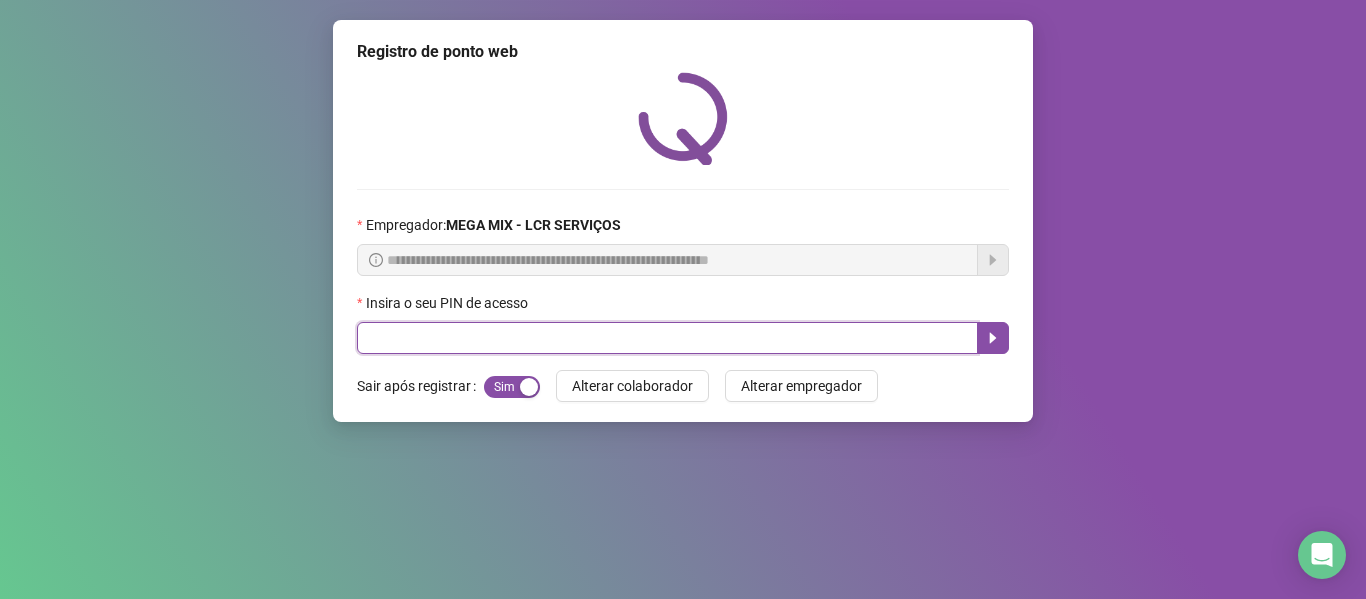 click at bounding box center (667, 338) 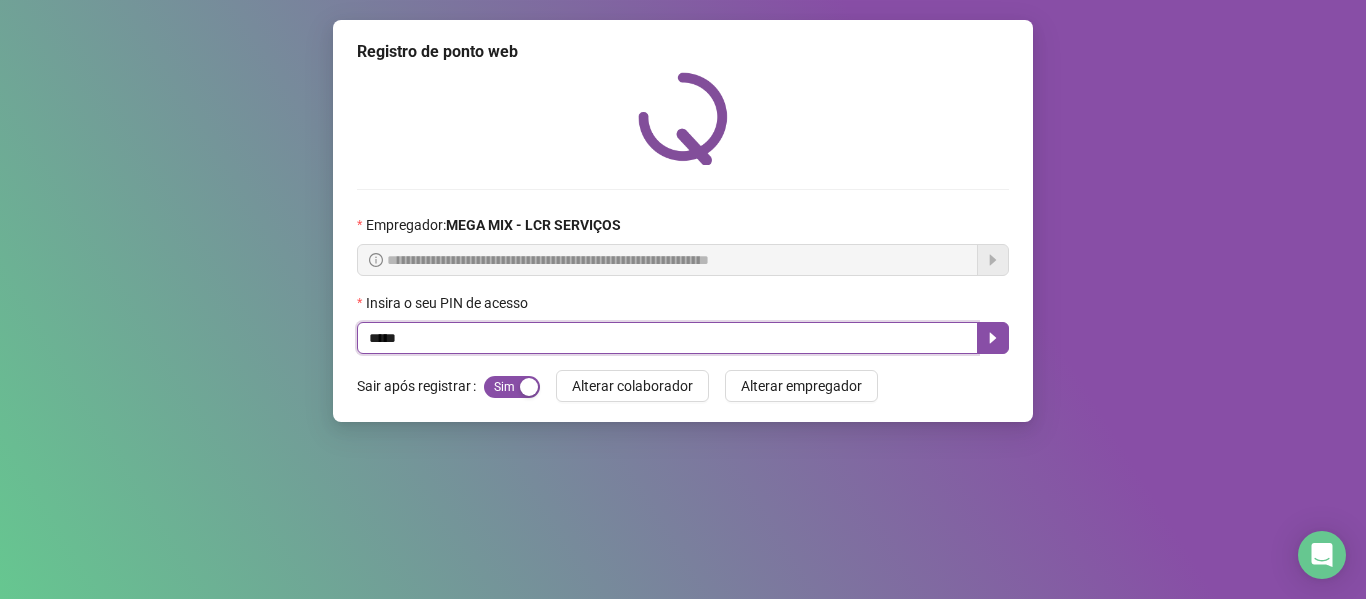 type on "*****" 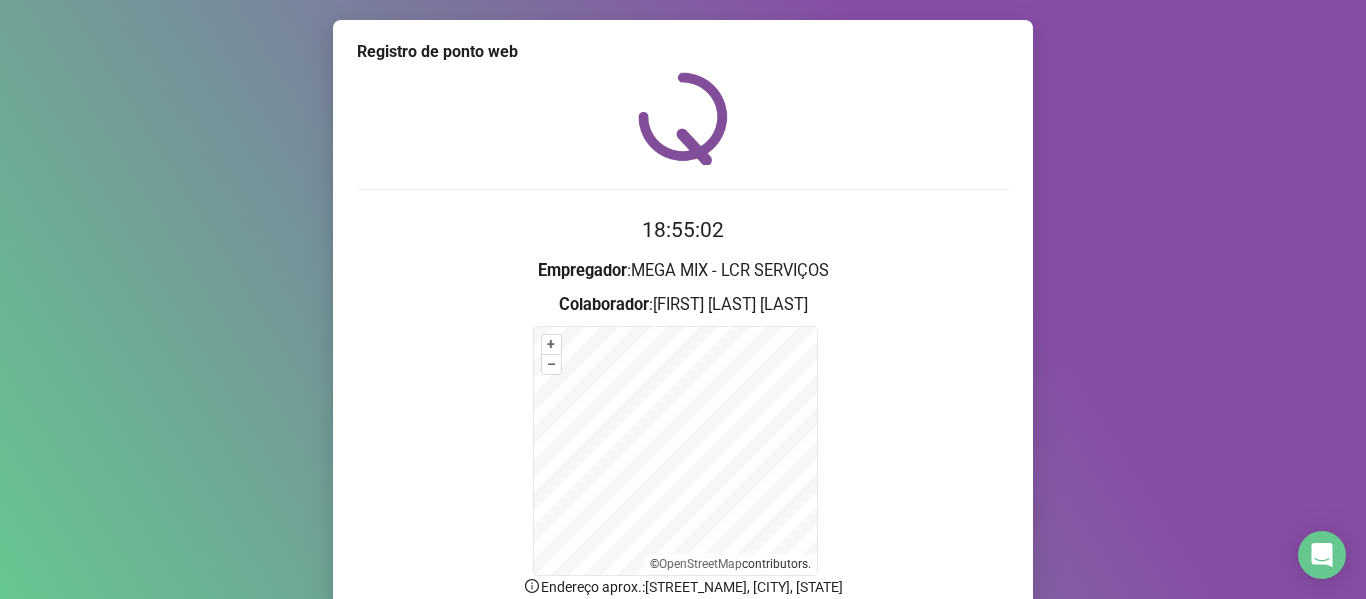 scroll, scrollTop: 176, scrollLeft: 0, axis: vertical 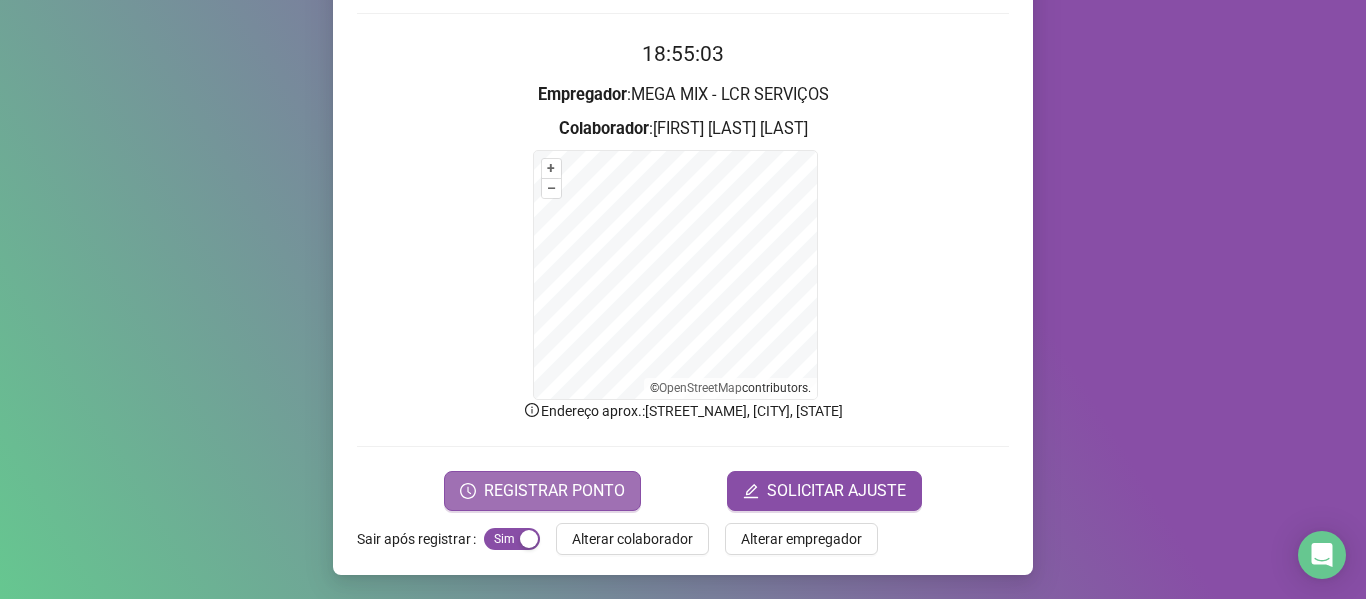 click on "REGISTRAR PONTO" at bounding box center (542, 491) 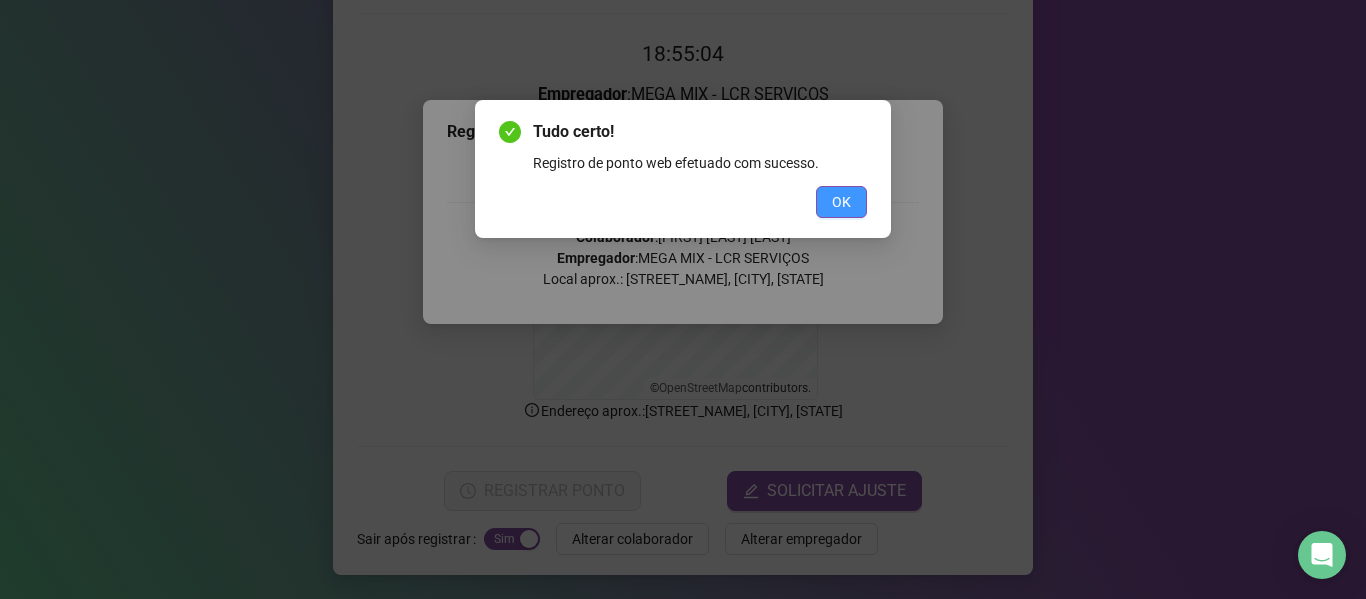 click on "OK" at bounding box center (841, 202) 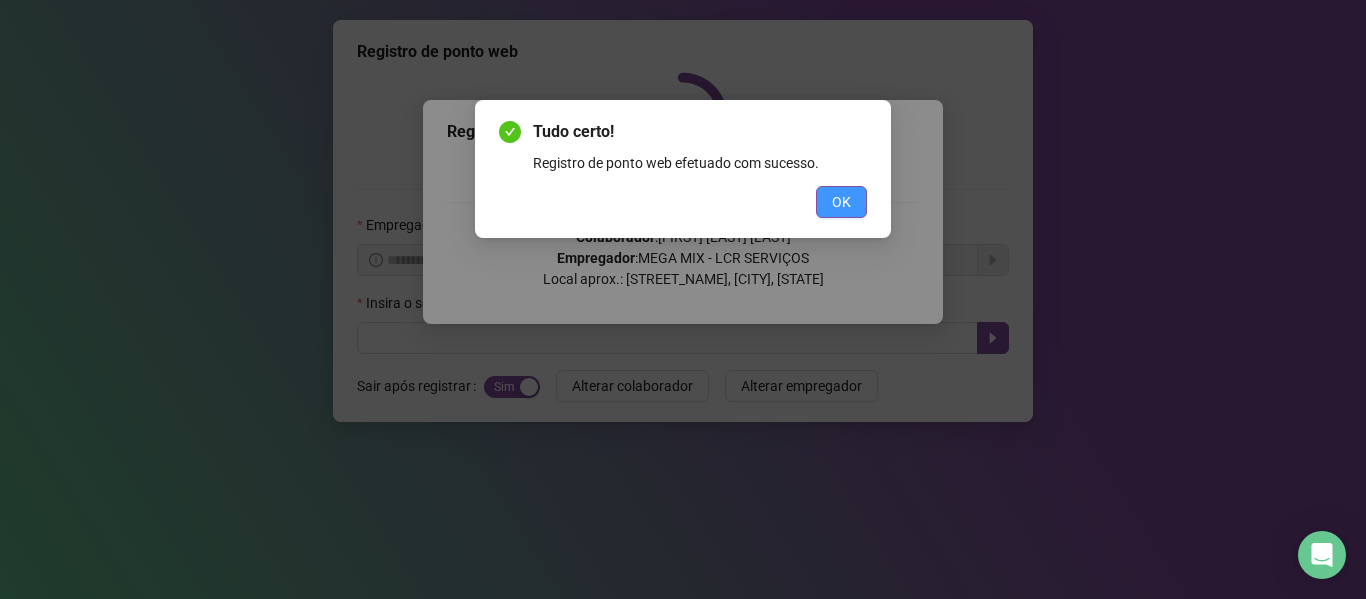 scroll, scrollTop: 0, scrollLeft: 0, axis: both 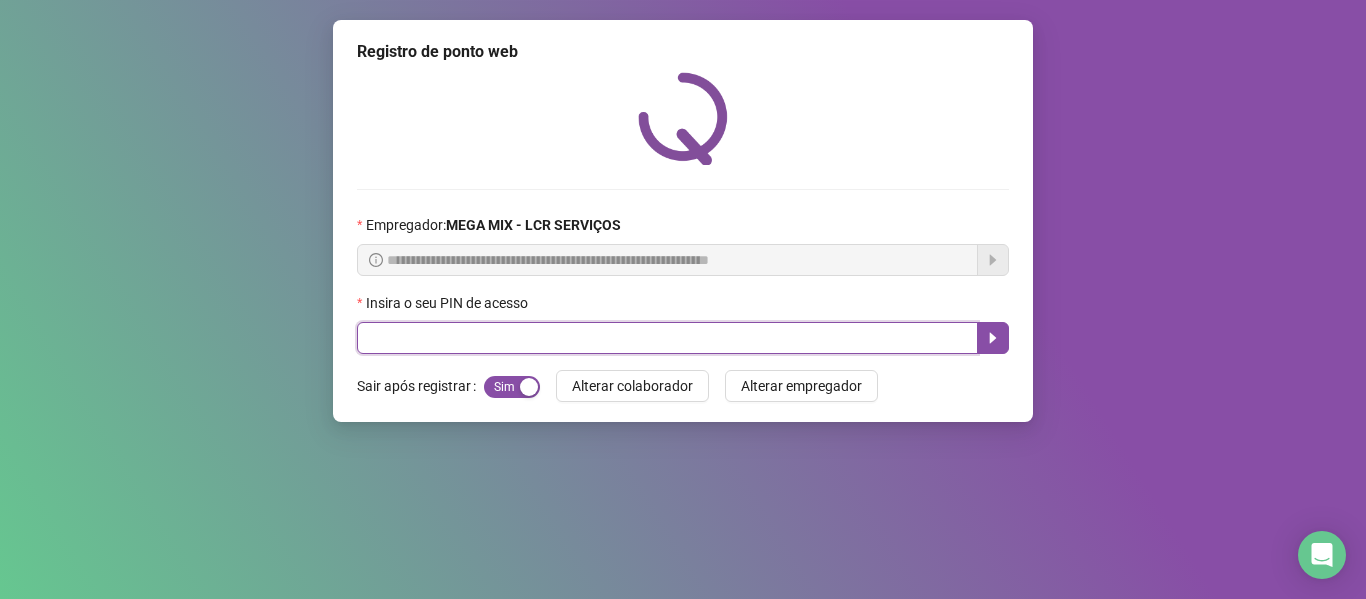 click at bounding box center (667, 338) 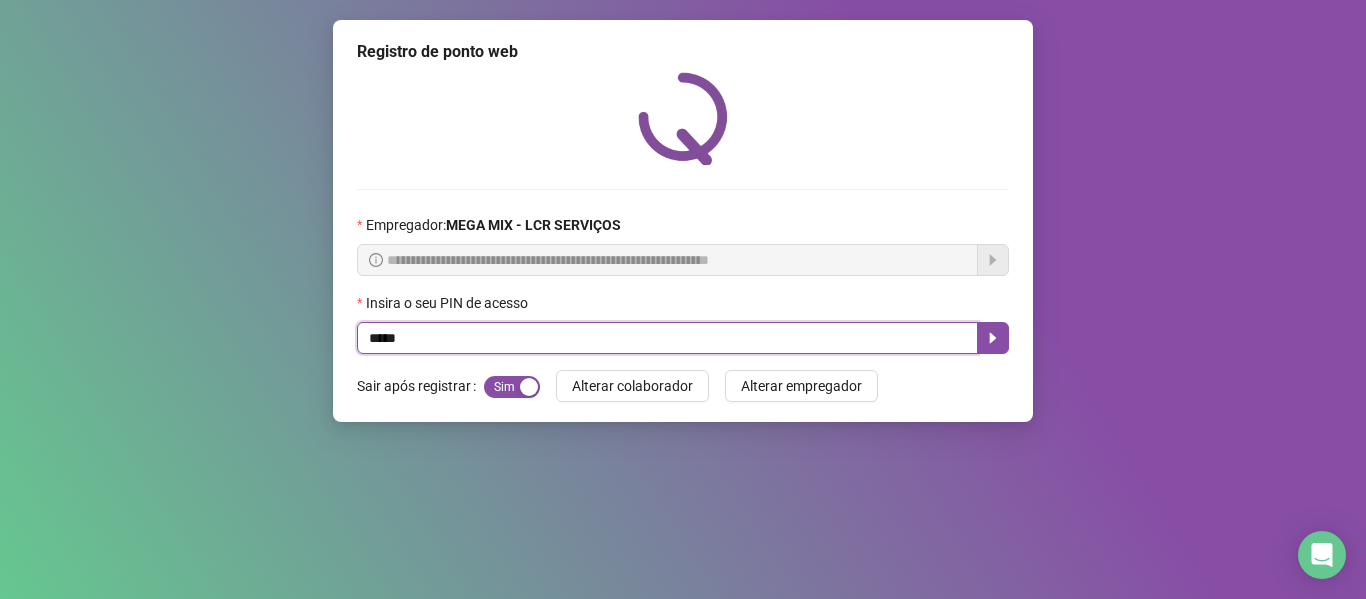 type on "*****" 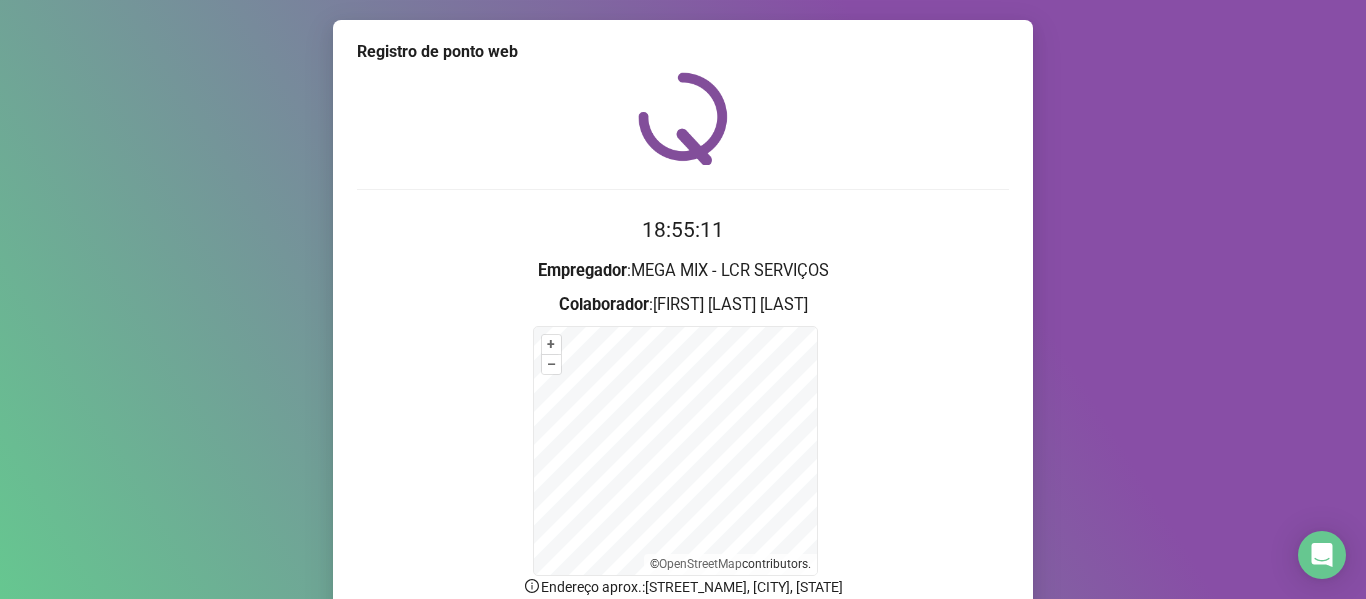 scroll, scrollTop: 176, scrollLeft: 0, axis: vertical 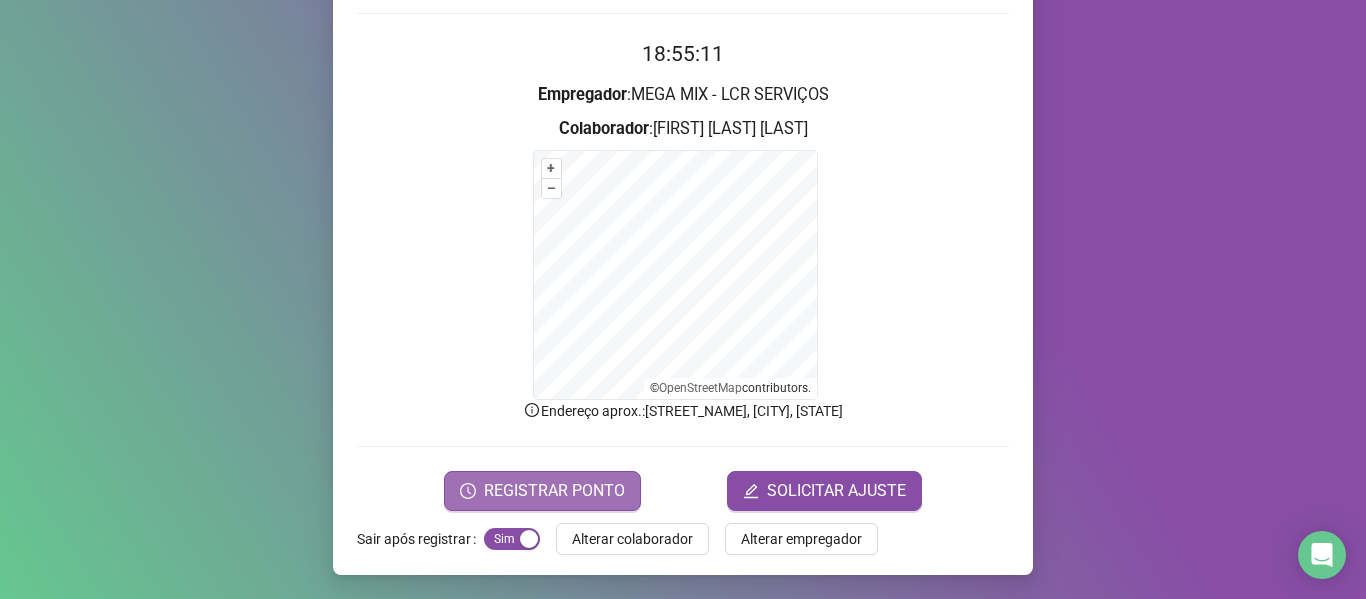 click on "REGISTRAR PONTO" at bounding box center (554, 491) 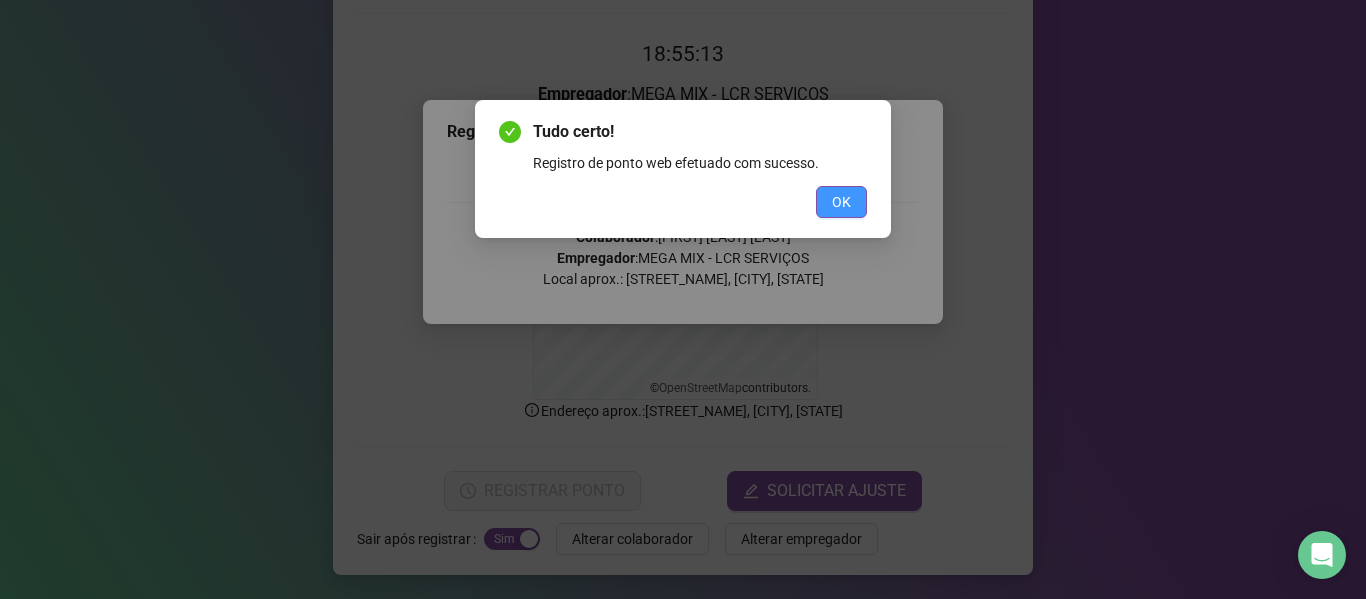 click on "OK" at bounding box center (841, 202) 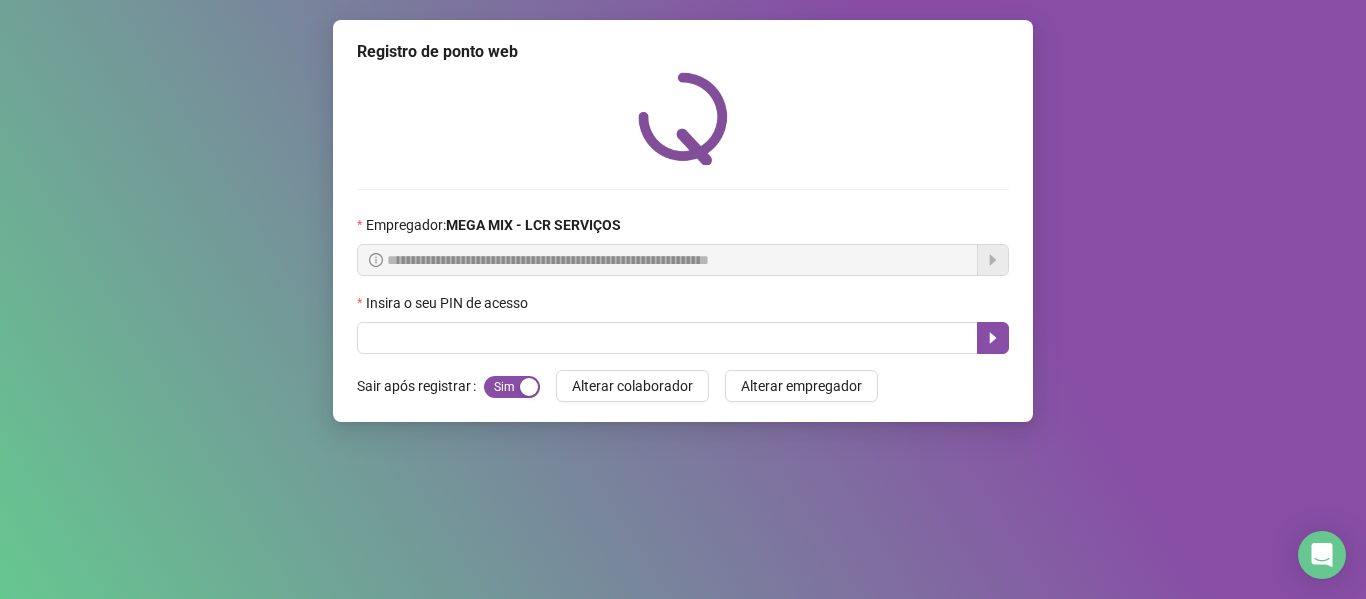 scroll, scrollTop: 0, scrollLeft: 0, axis: both 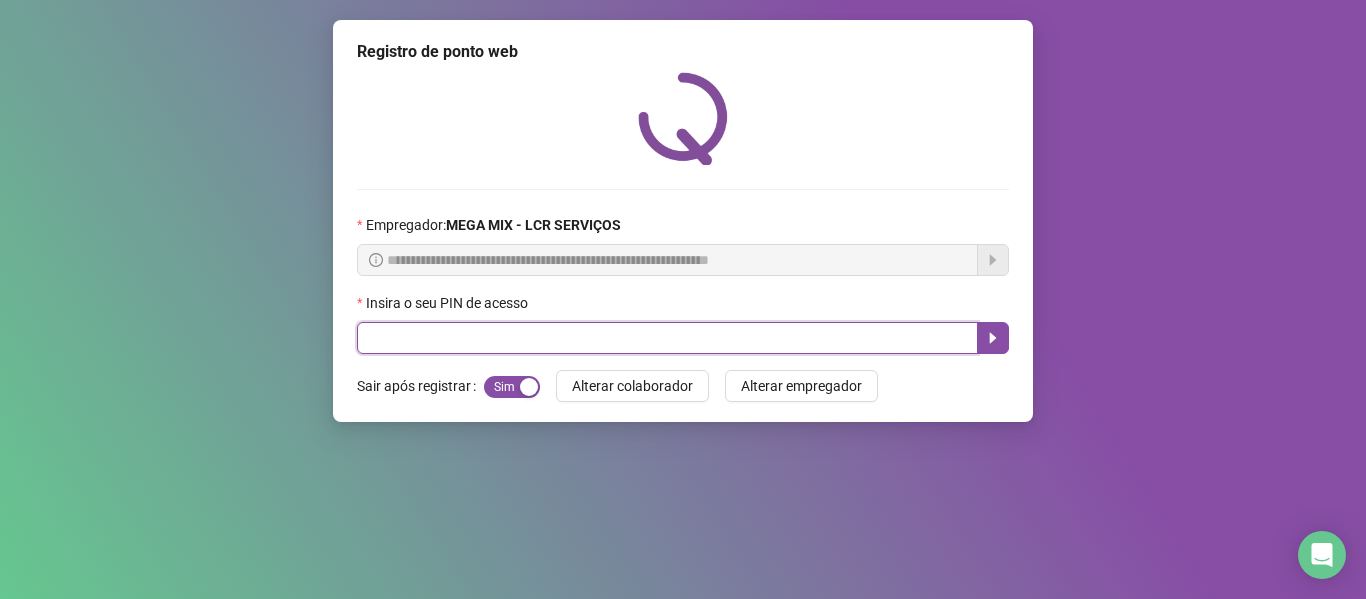 click at bounding box center (667, 338) 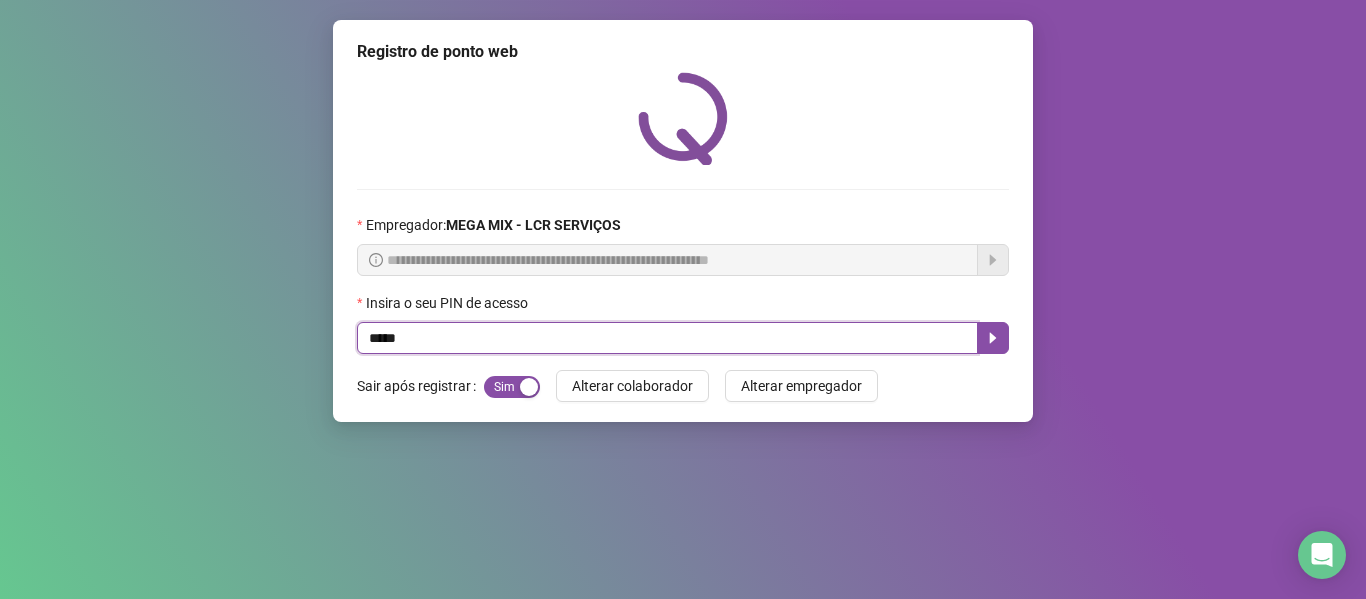 type on "*****" 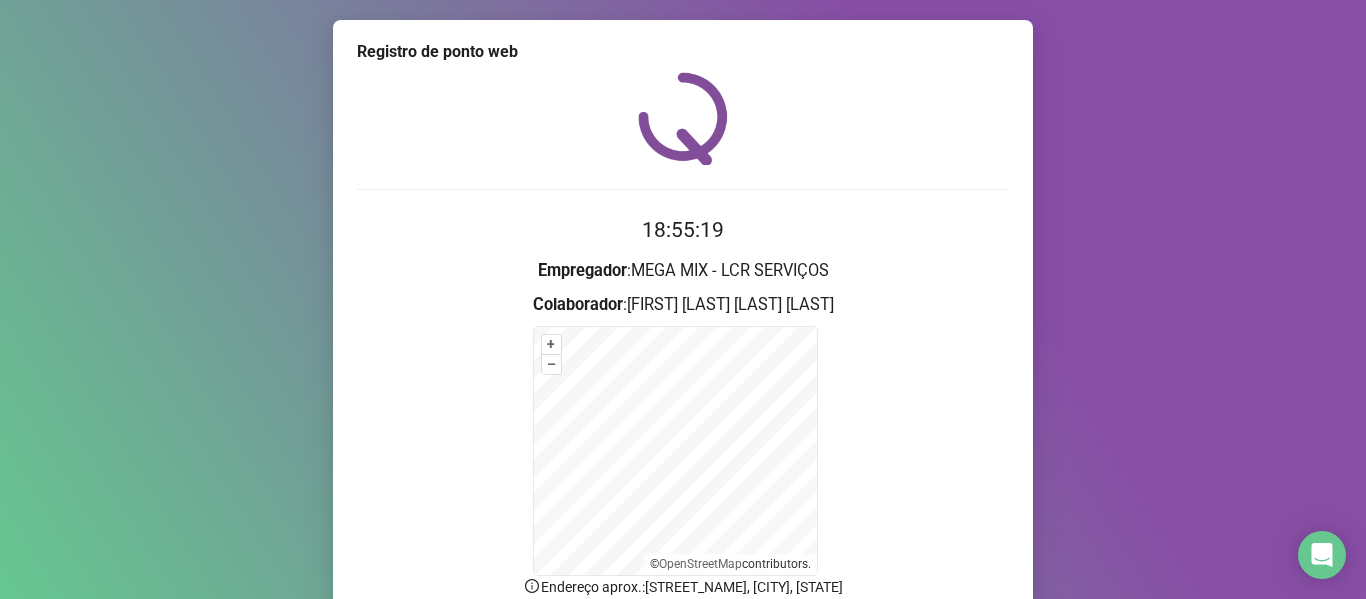 scroll, scrollTop: 176, scrollLeft: 0, axis: vertical 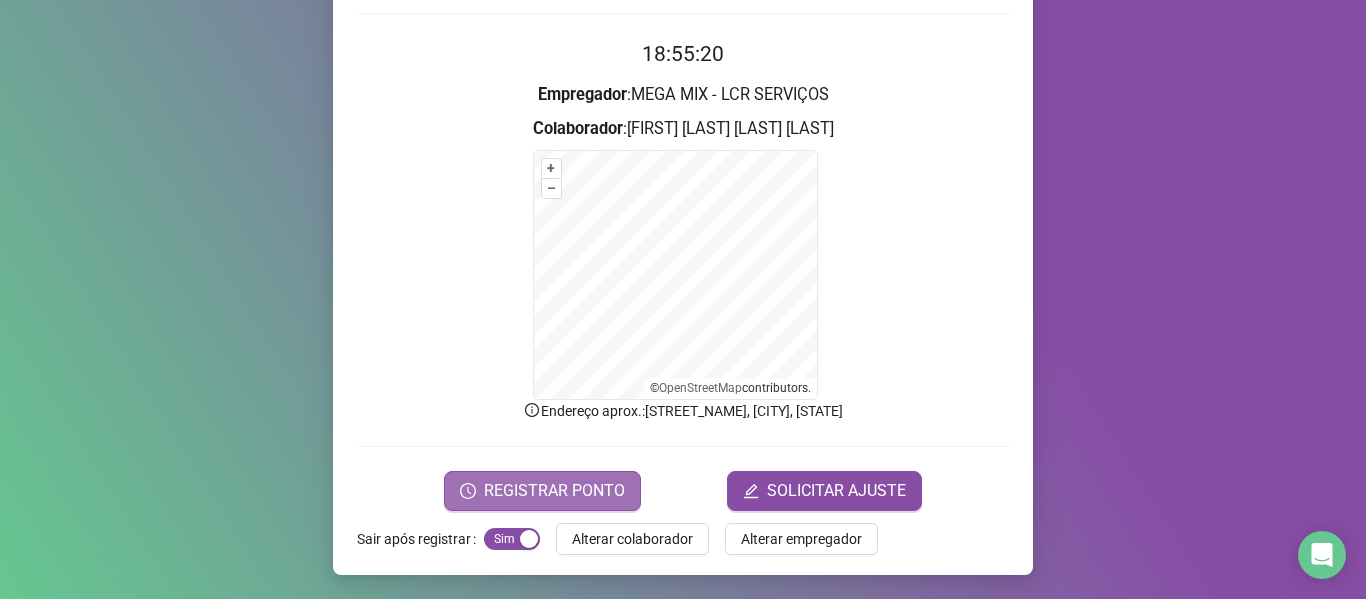 click on "REGISTRAR PONTO" at bounding box center [554, 491] 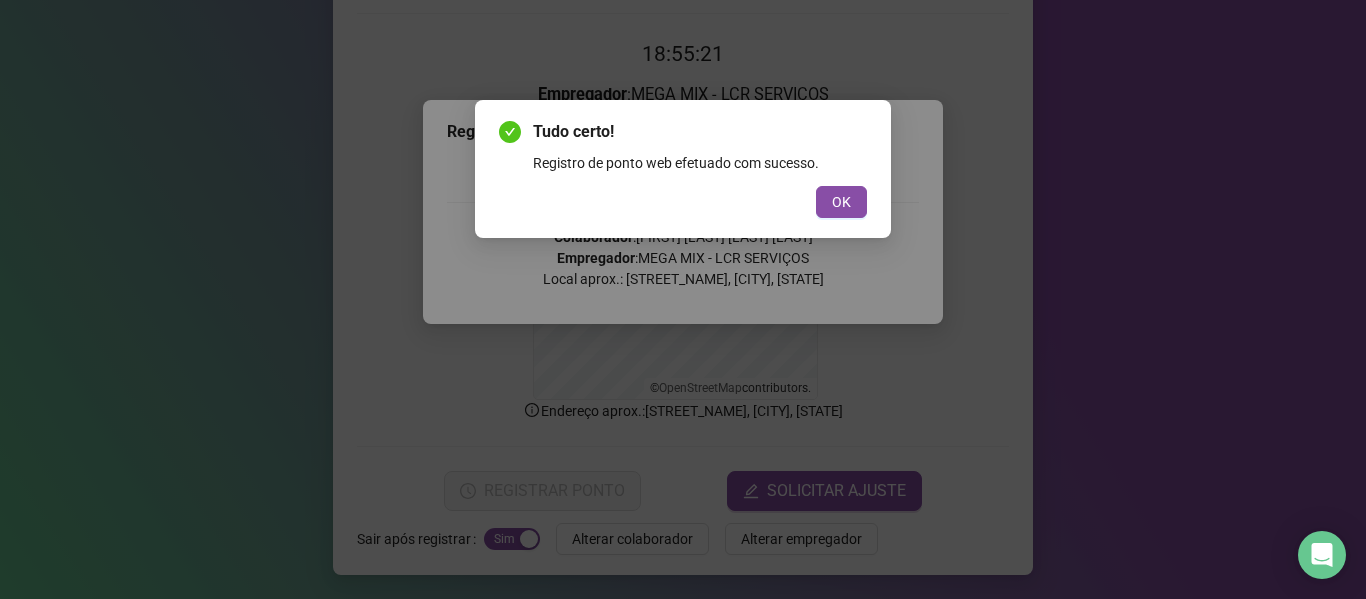 click on "OK" at bounding box center [841, 202] 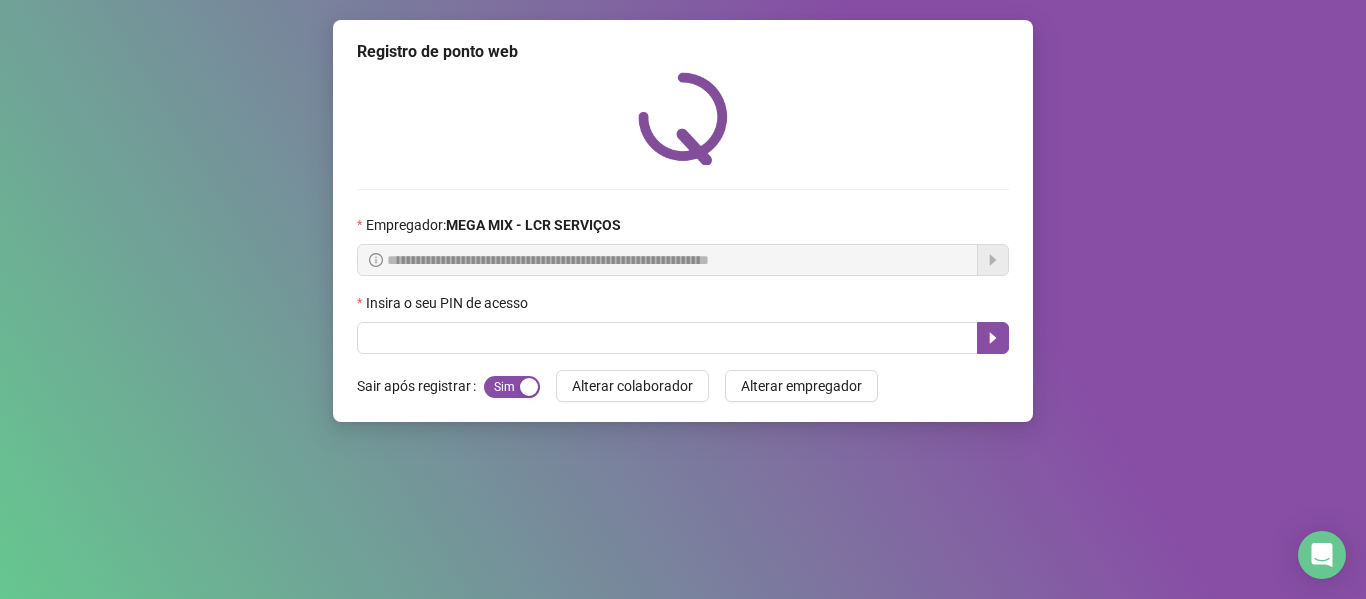 scroll, scrollTop: 0, scrollLeft: 0, axis: both 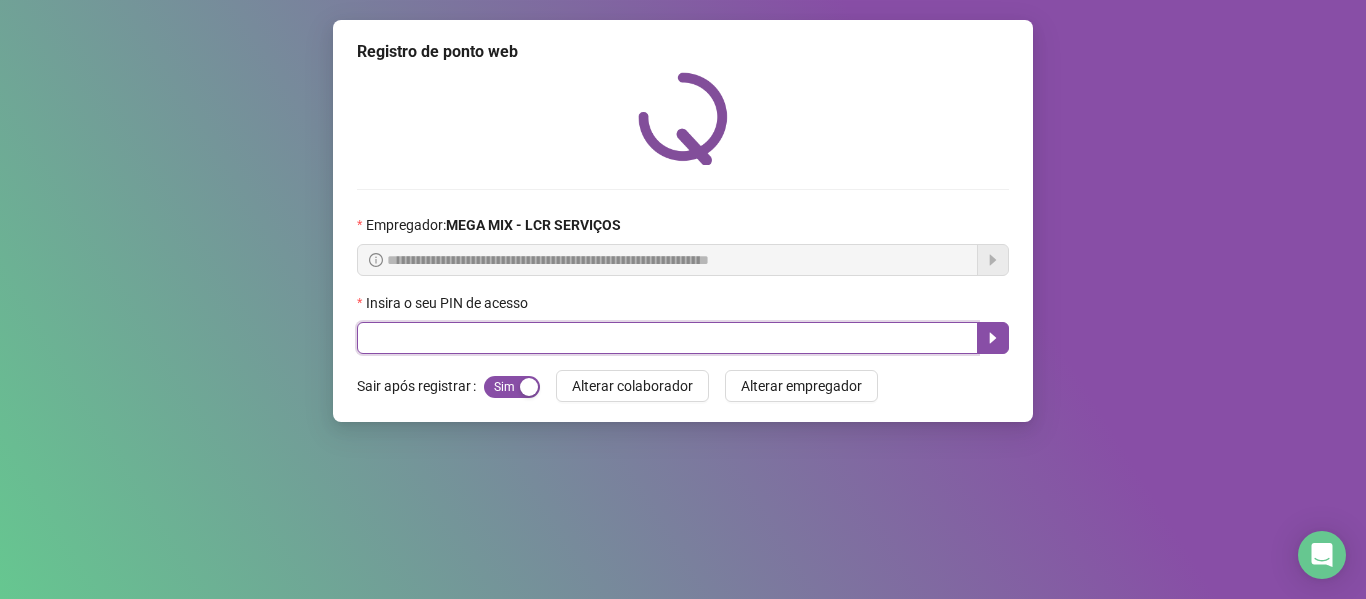 click at bounding box center (667, 338) 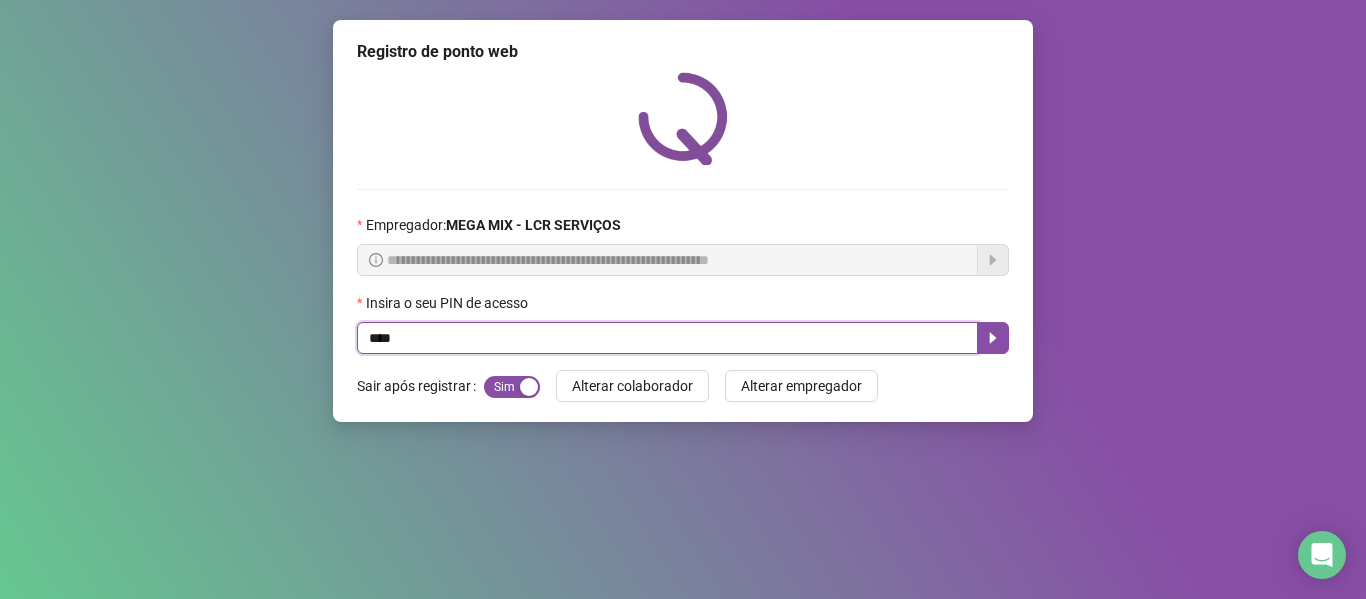 type on "****" 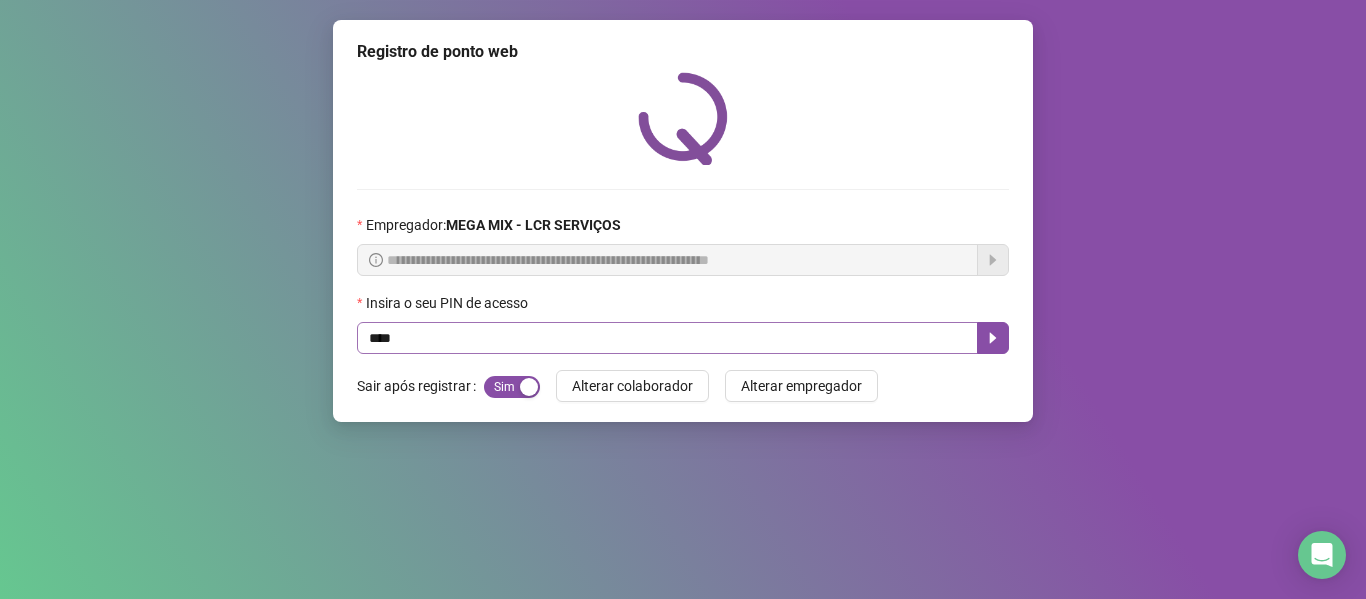 type 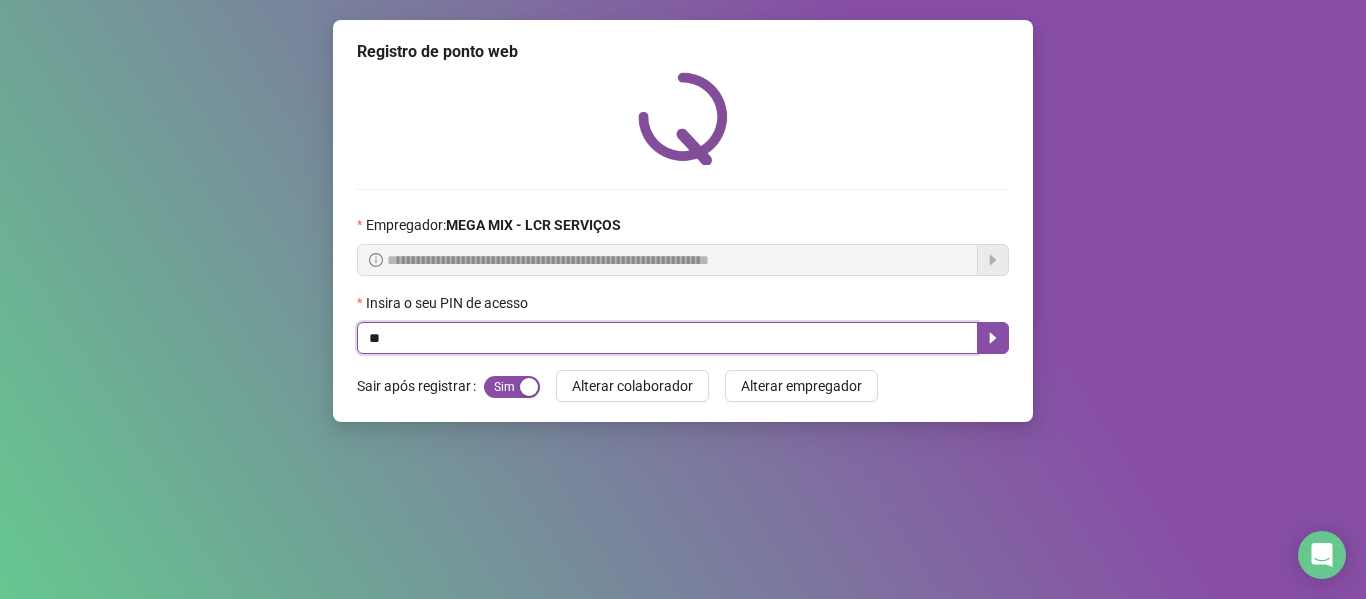 type on "*" 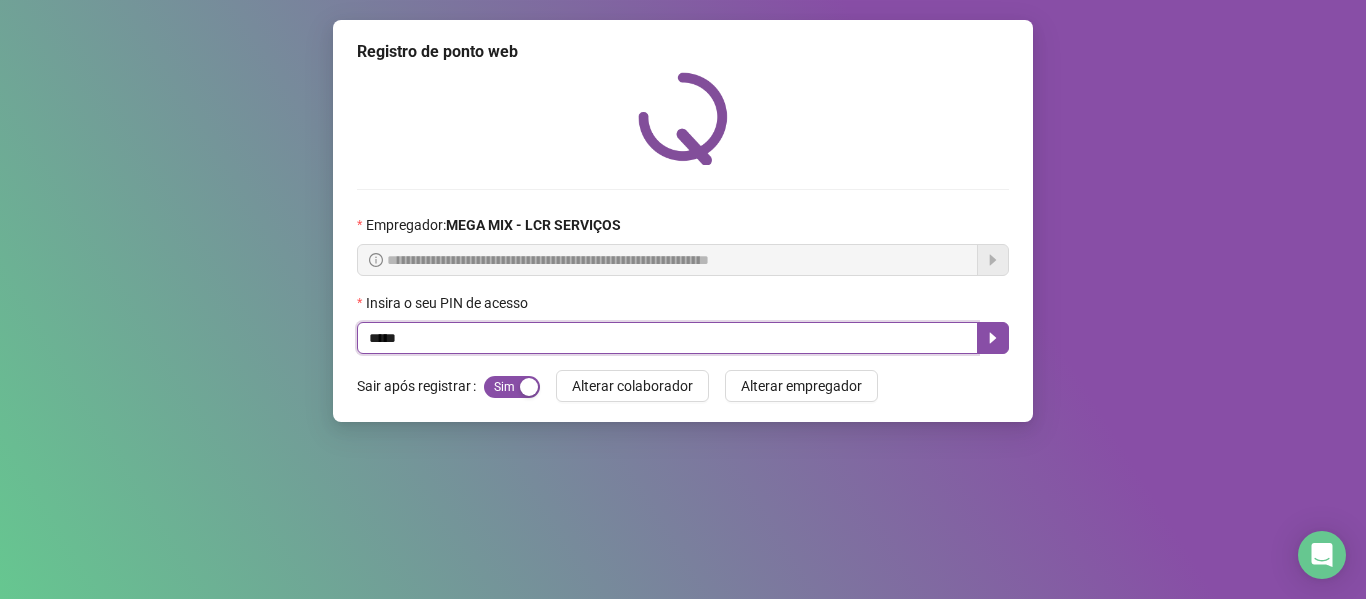 type on "*****" 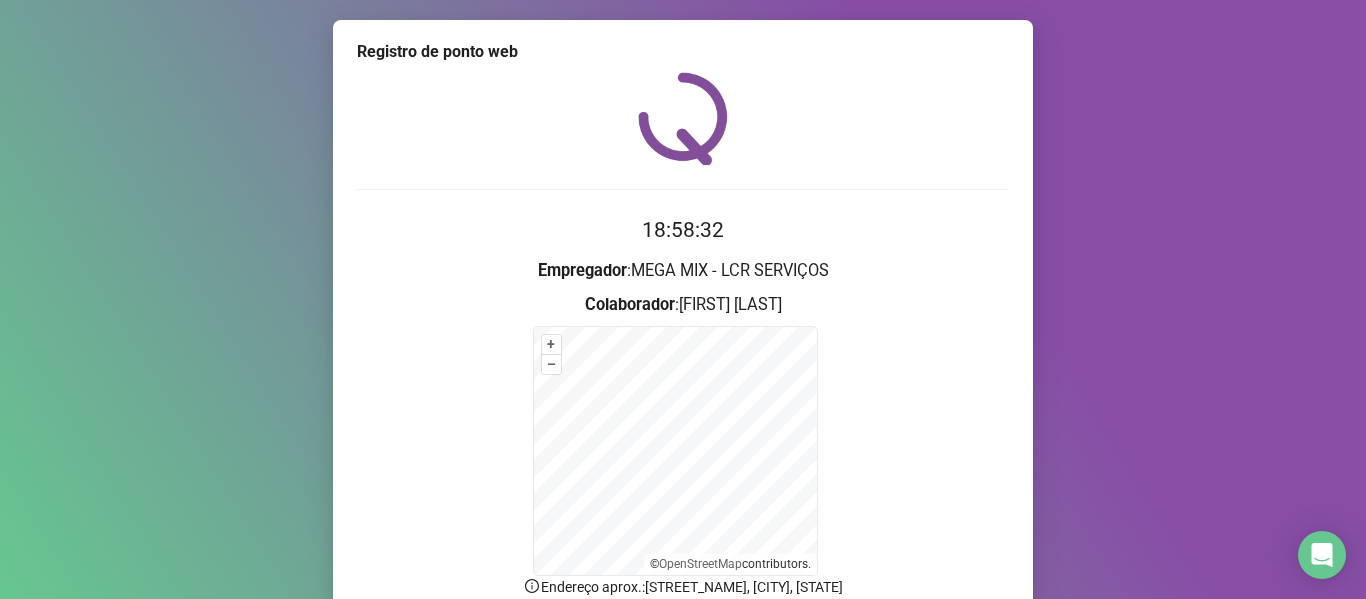 scroll, scrollTop: 176, scrollLeft: 0, axis: vertical 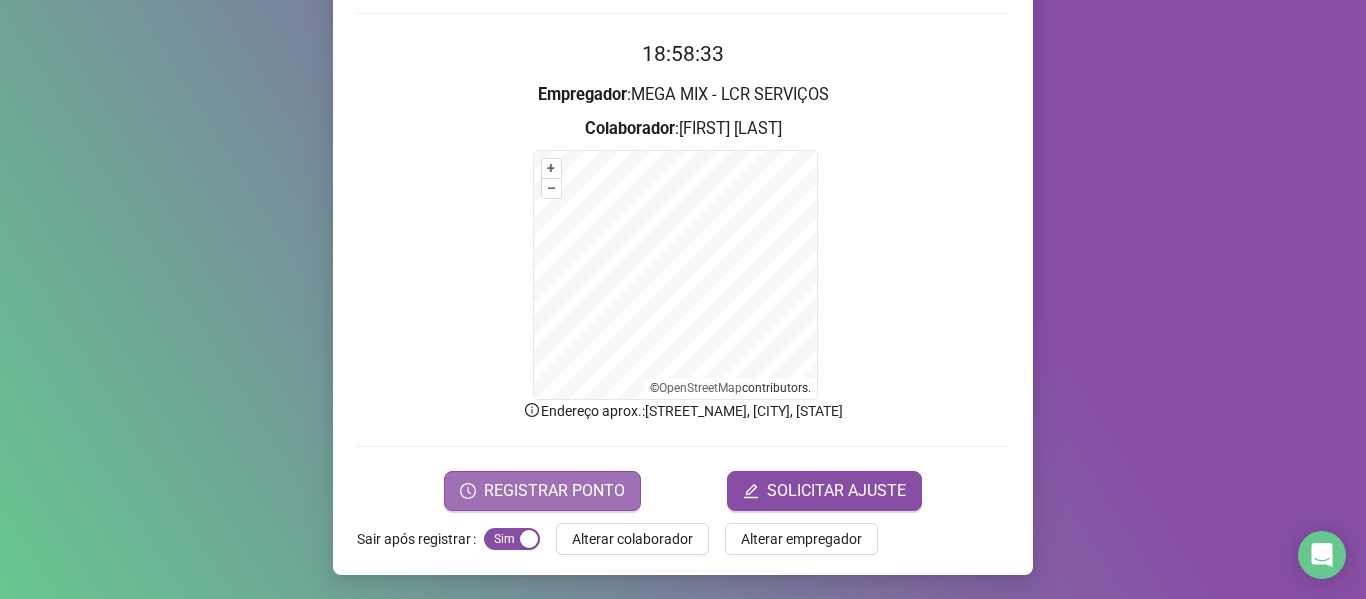 click on "REGISTRAR PONTO" at bounding box center (542, 491) 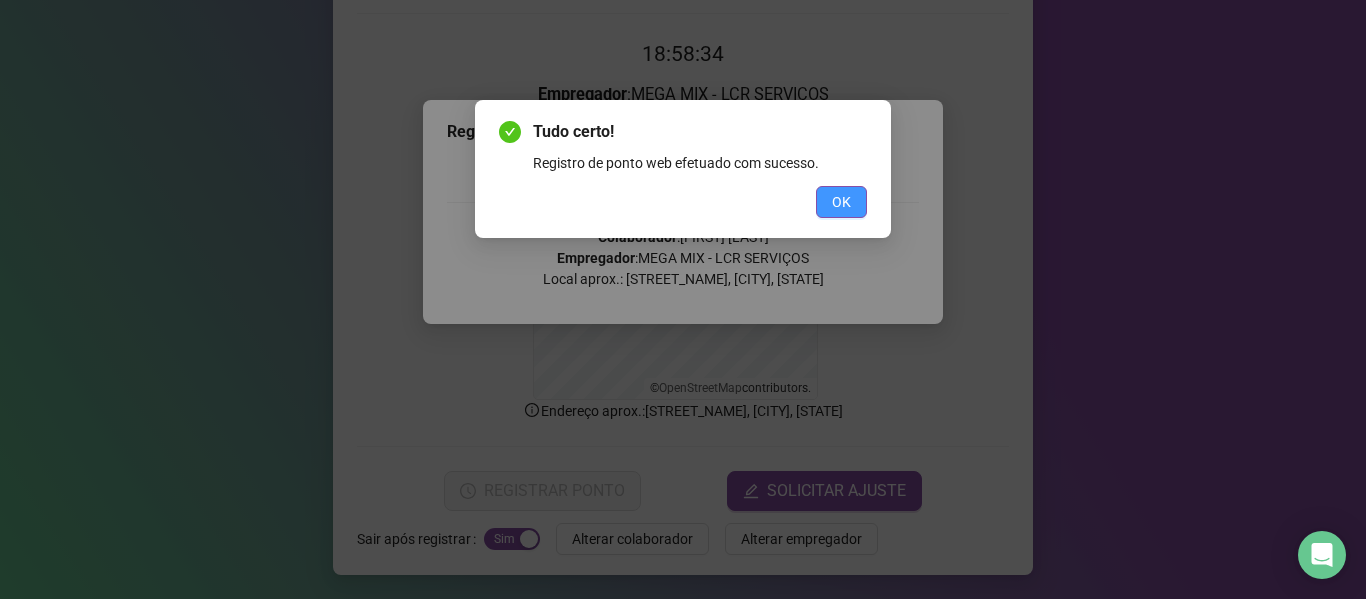 click on "OK" at bounding box center (841, 202) 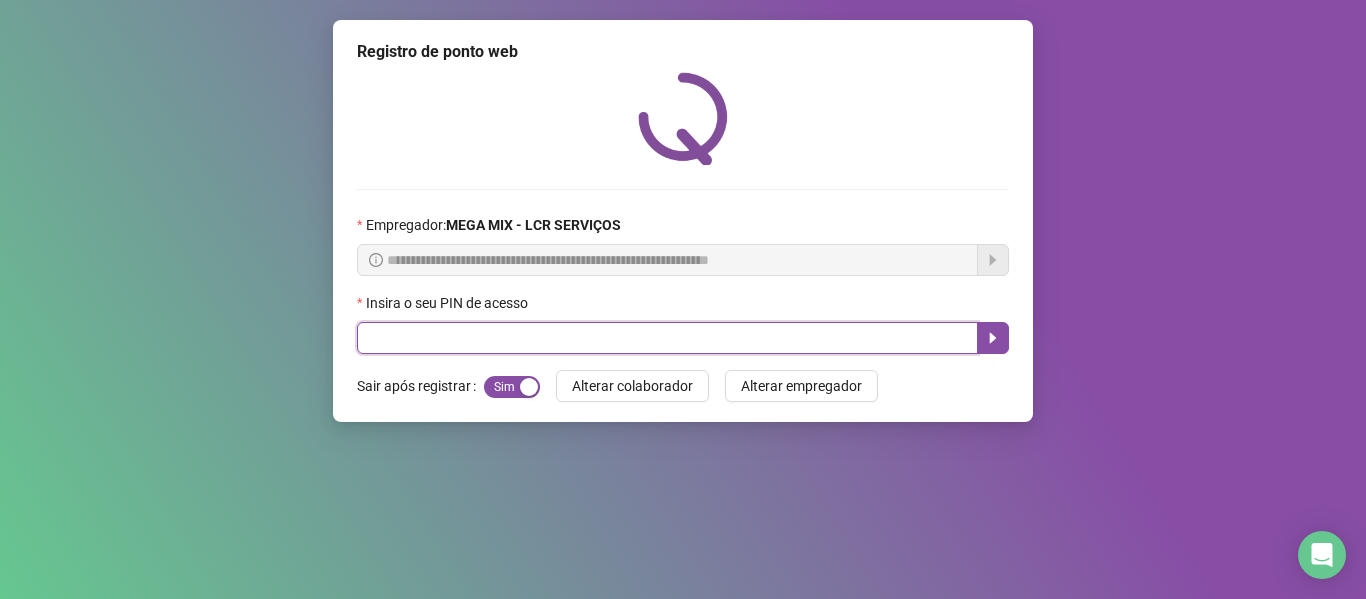 click at bounding box center [667, 338] 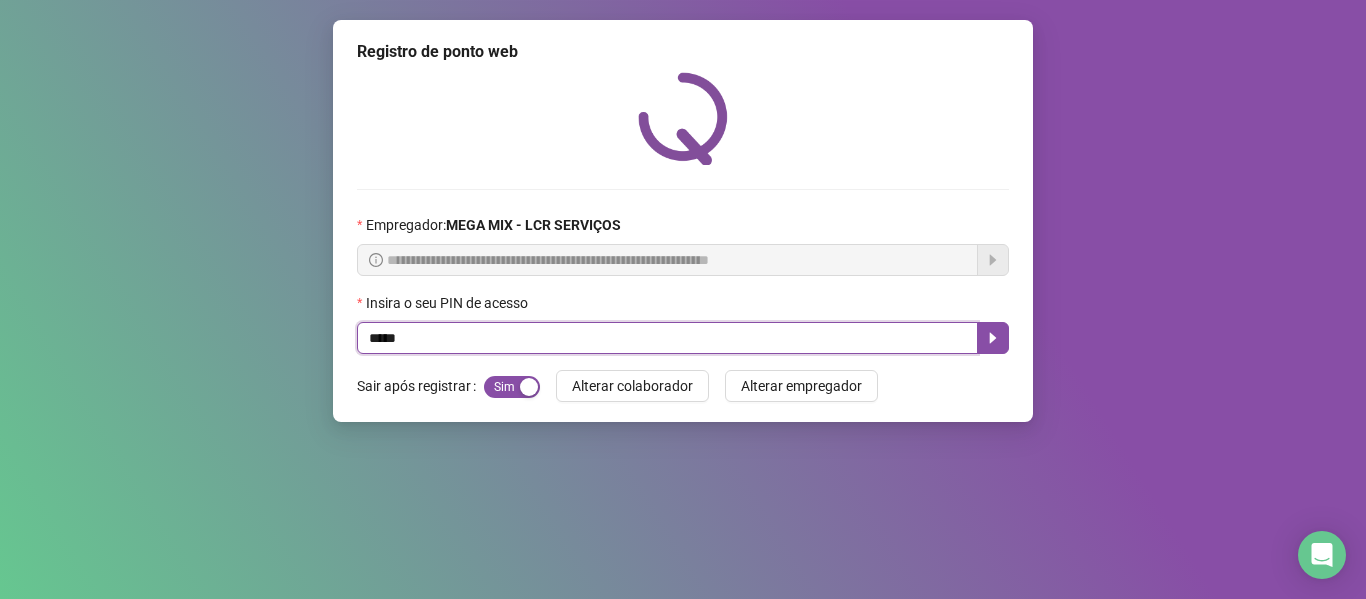 type on "*****" 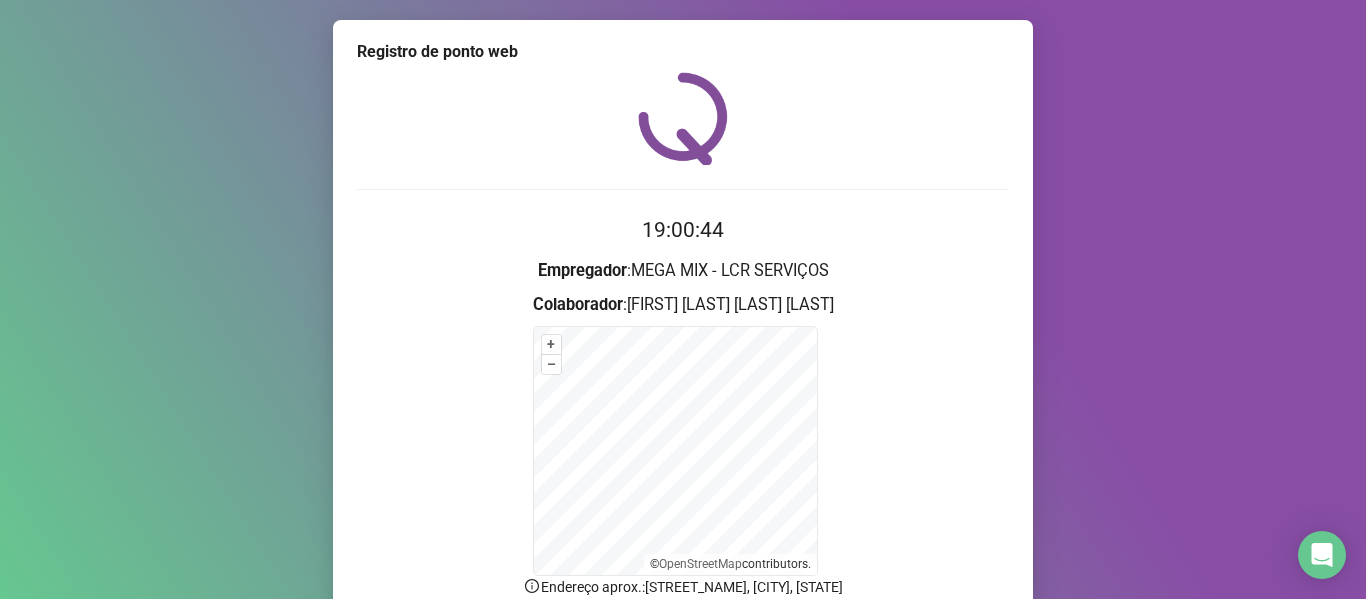 scroll, scrollTop: 100, scrollLeft: 0, axis: vertical 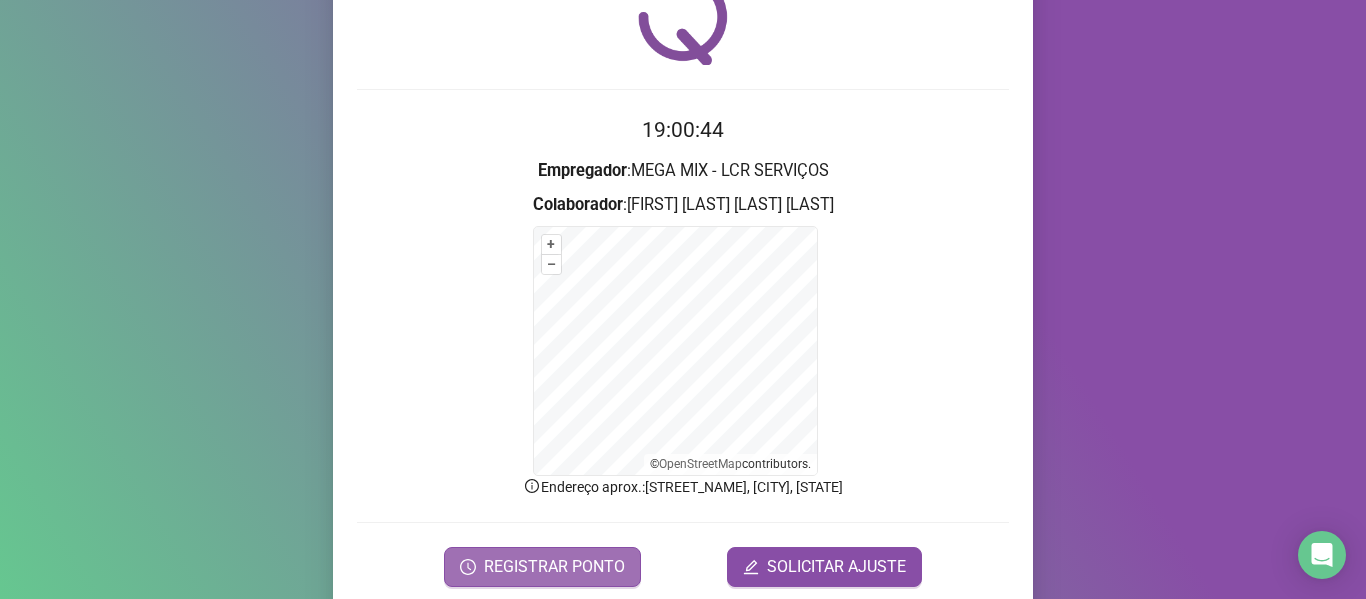 click on "REGISTRAR PONTO" at bounding box center [542, 567] 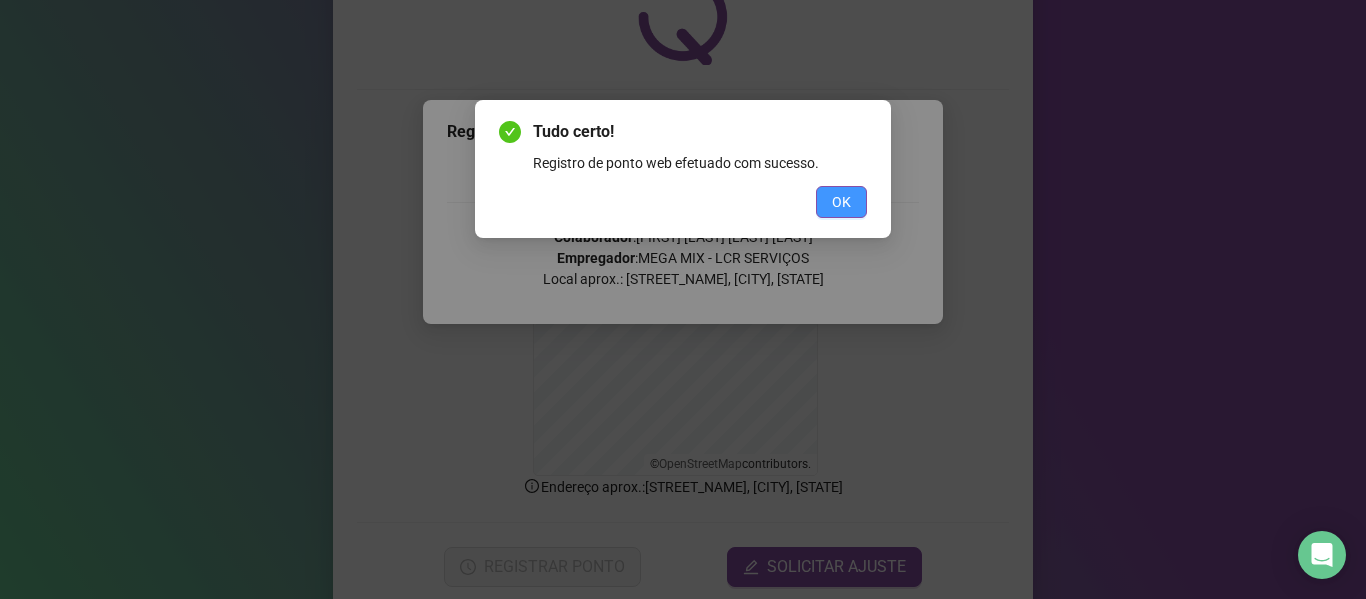 click on "OK" at bounding box center (841, 202) 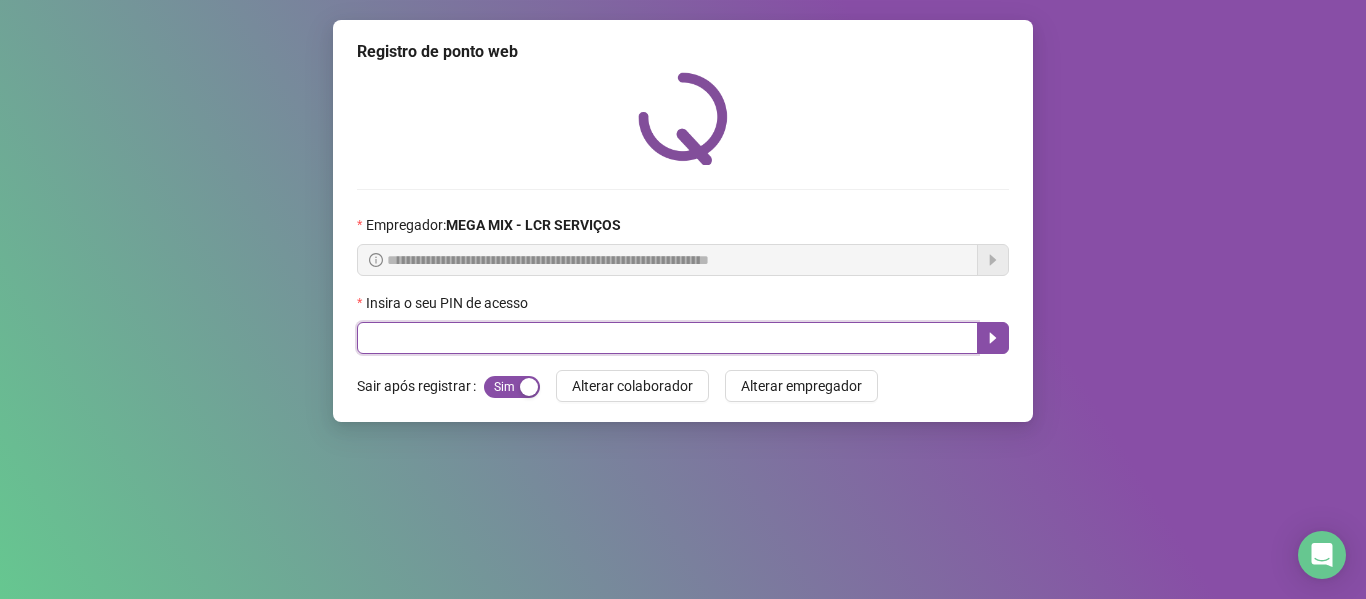 click at bounding box center (667, 338) 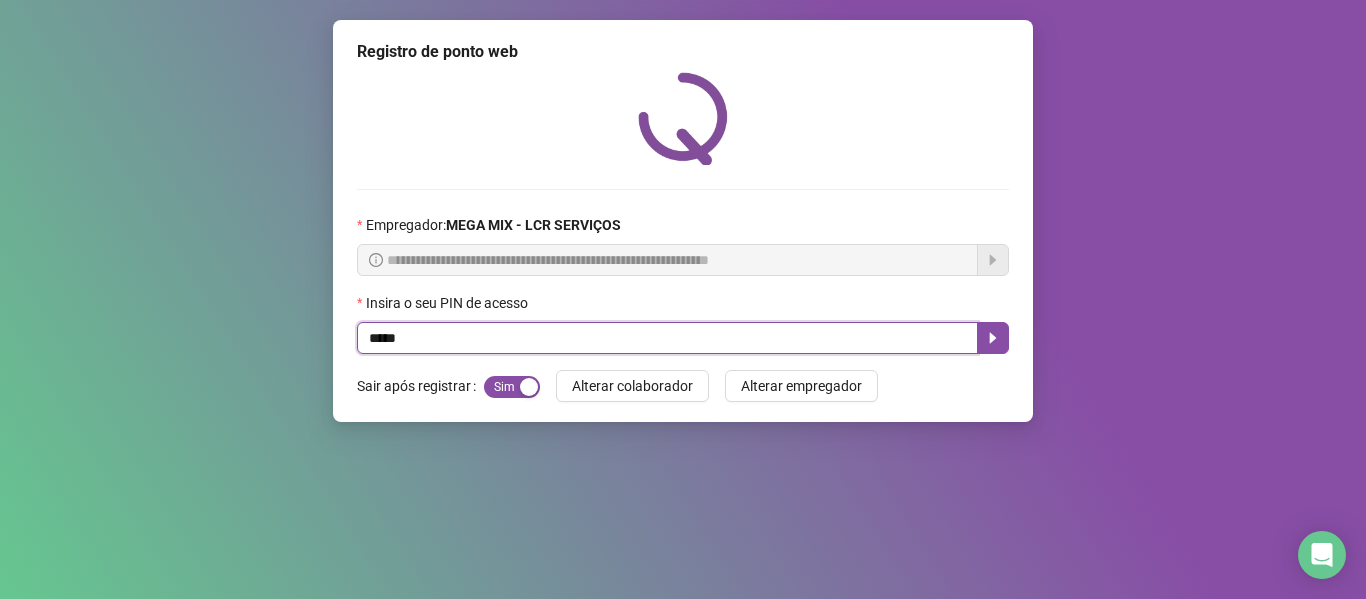 type on "*****" 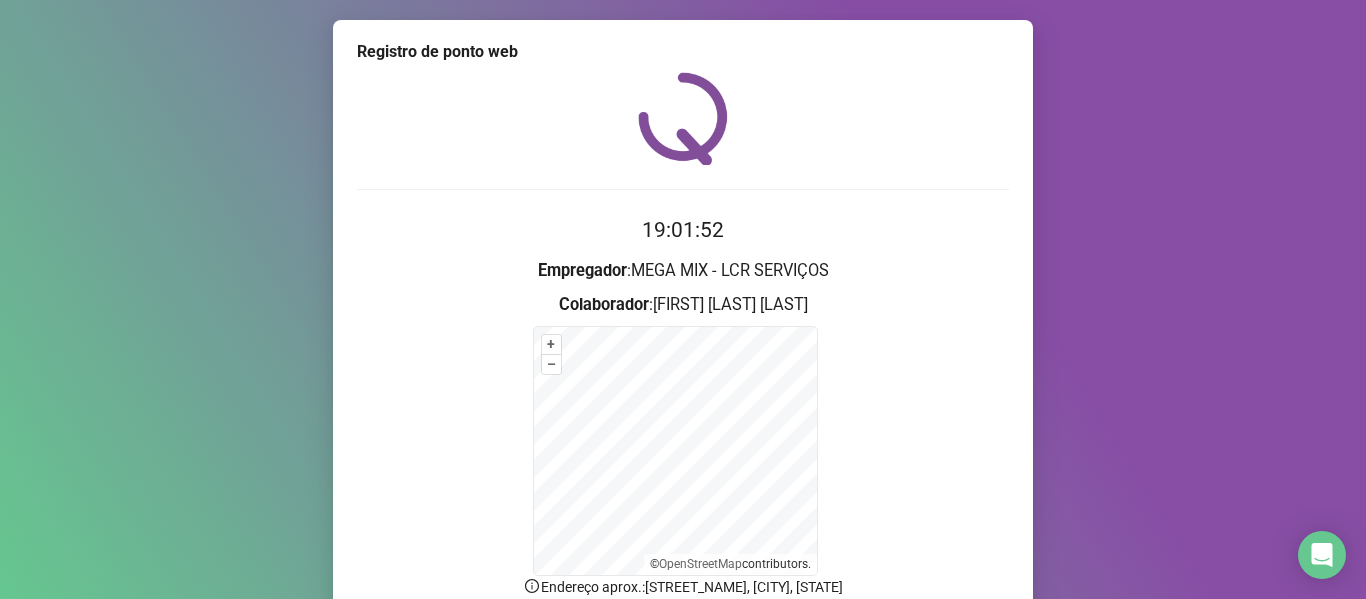 scroll, scrollTop: 176, scrollLeft: 0, axis: vertical 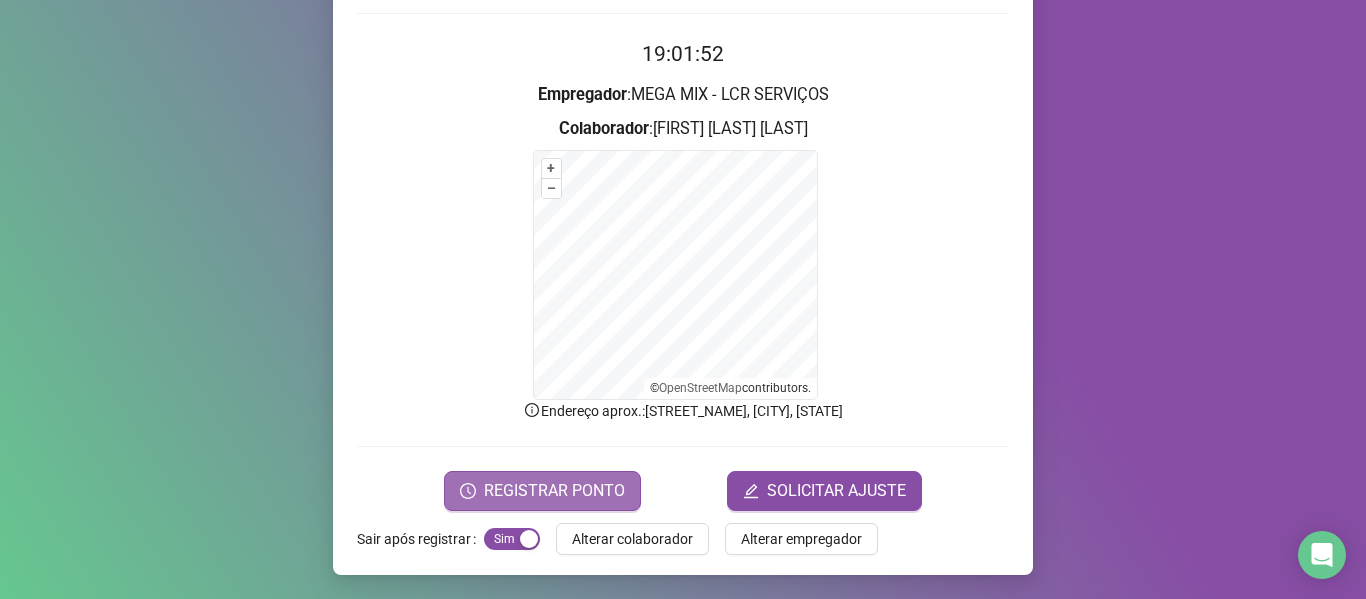 click on "REGISTRAR PONTO" at bounding box center (554, 491) 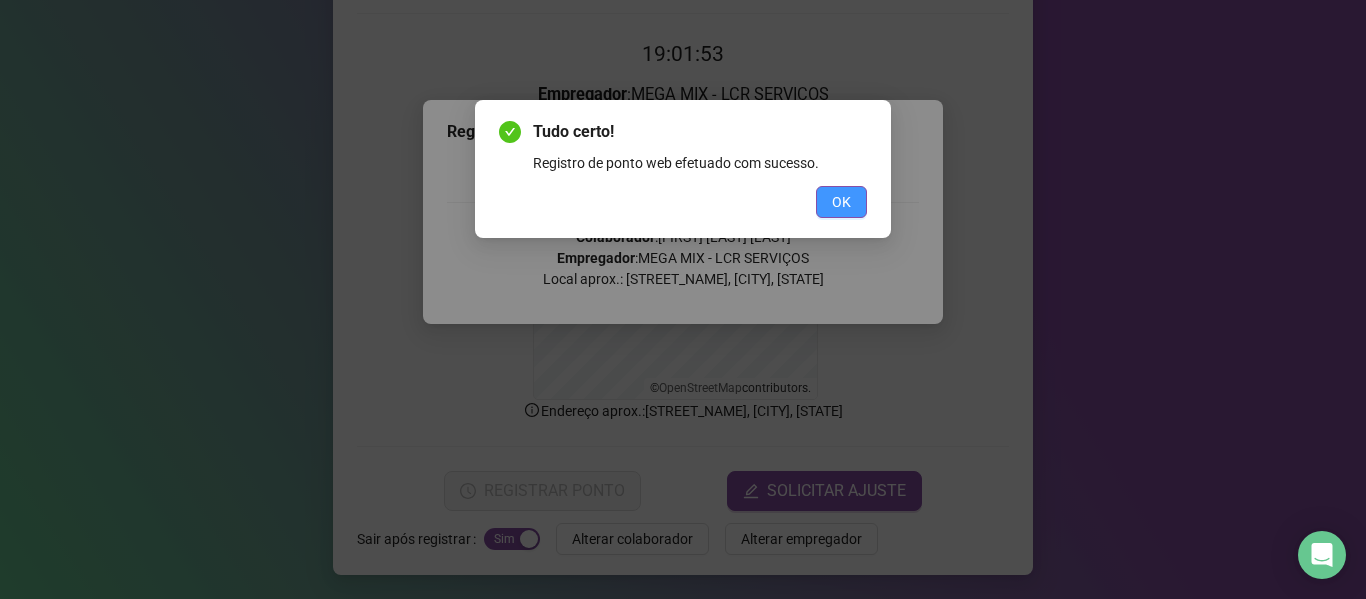 click on "OK" at bounding box center [841, 202] 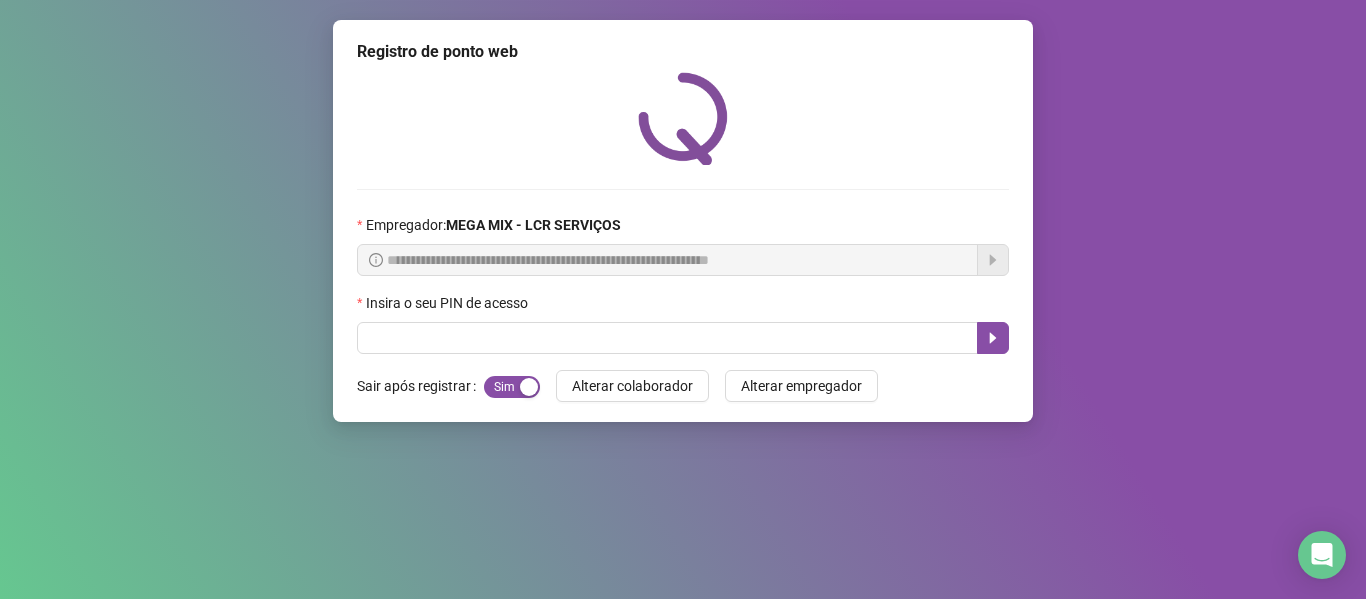 scroll, scrollTop: 0, scrollLeft: 0, axis: both 